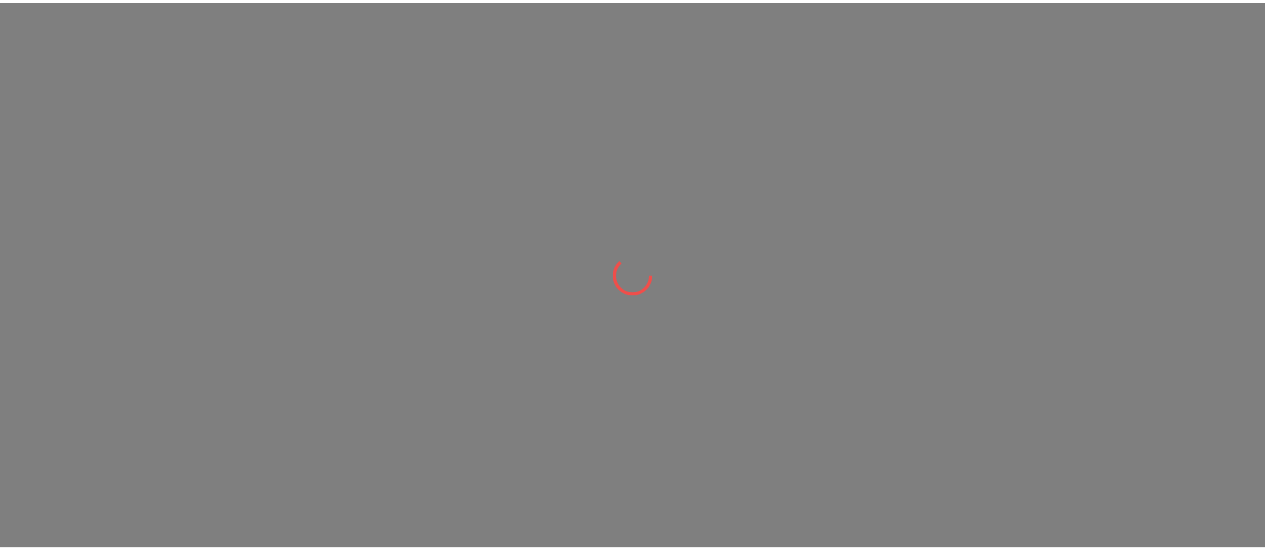 scroll, scrollTop: 0, scrollLeft: 0, axis: both 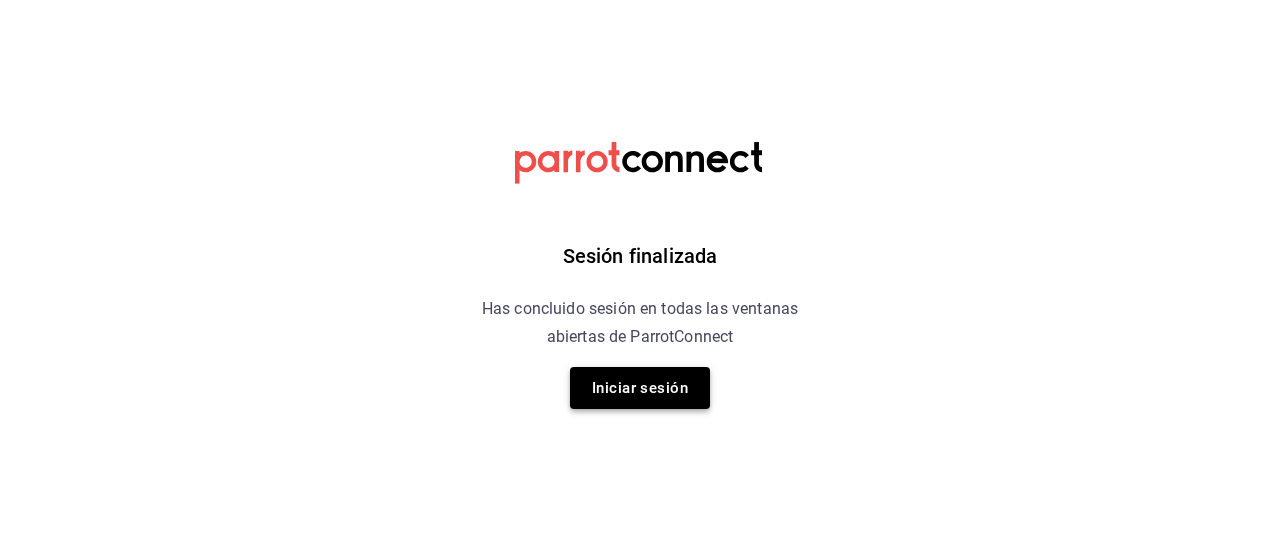 click on "Iniciar sesión" at bounding box center [640, 388] 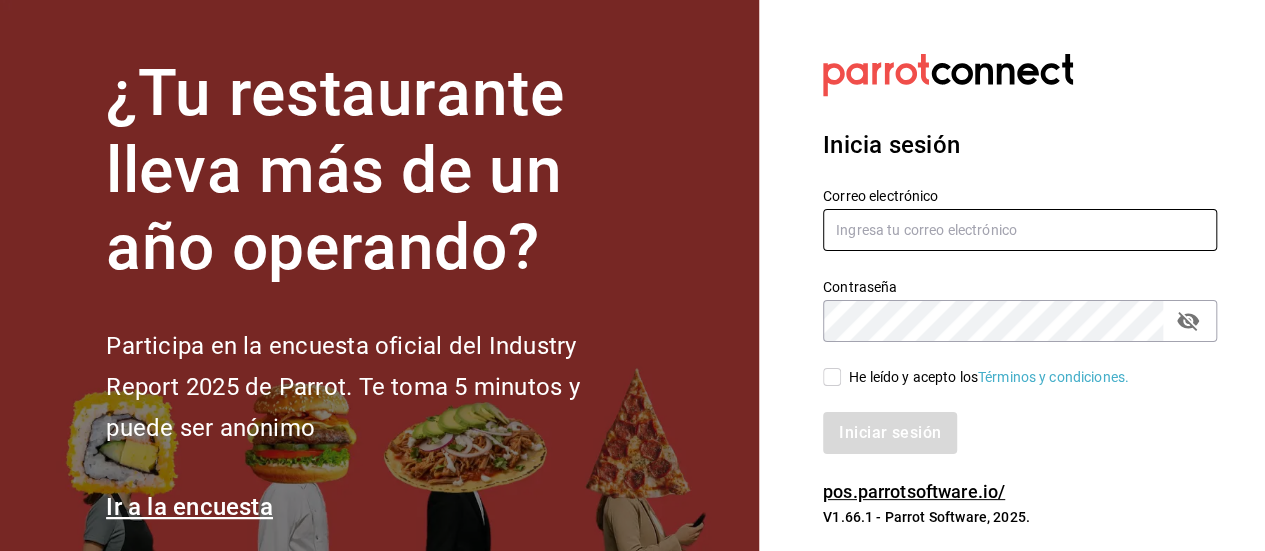 scroll, scrollTop: 10, scrollLeft: 0, axis: vertical 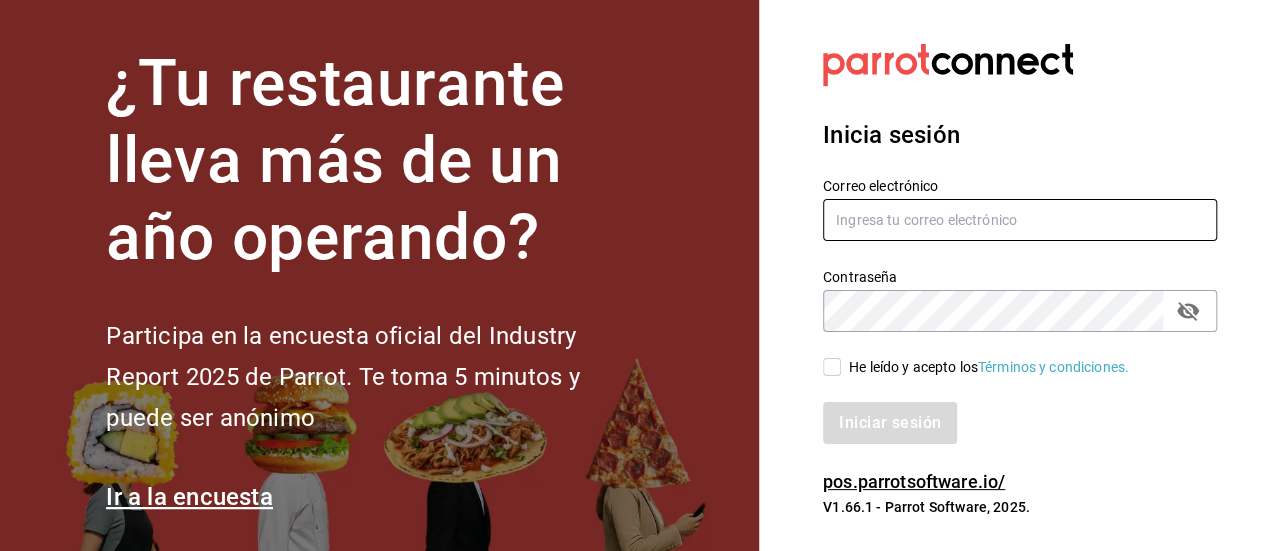 click at bounding box center [1020, 220] 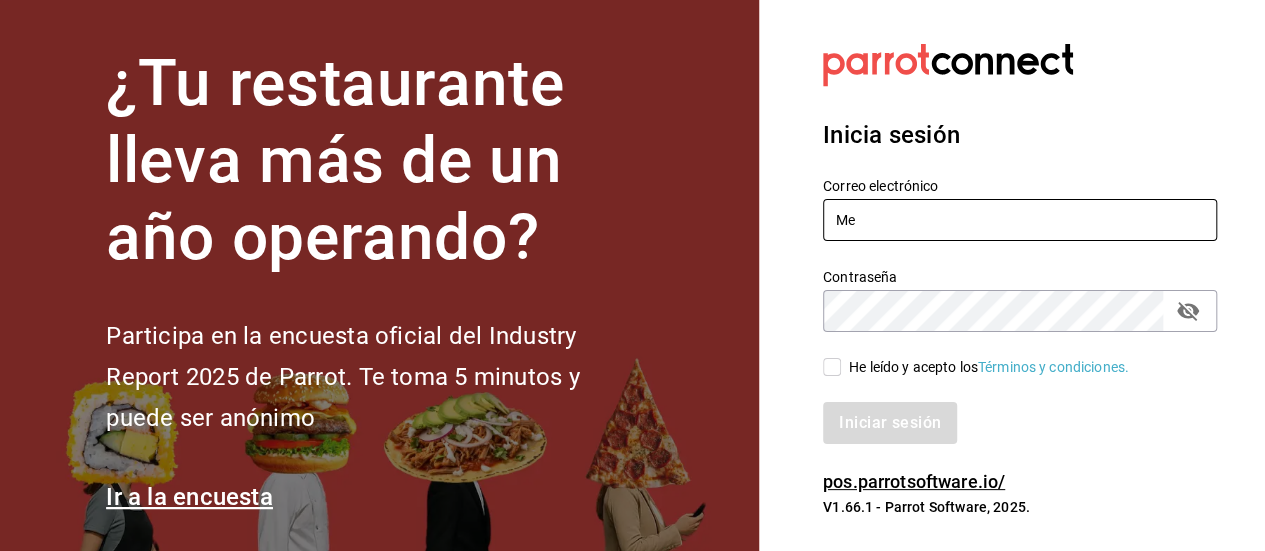 type on "M" 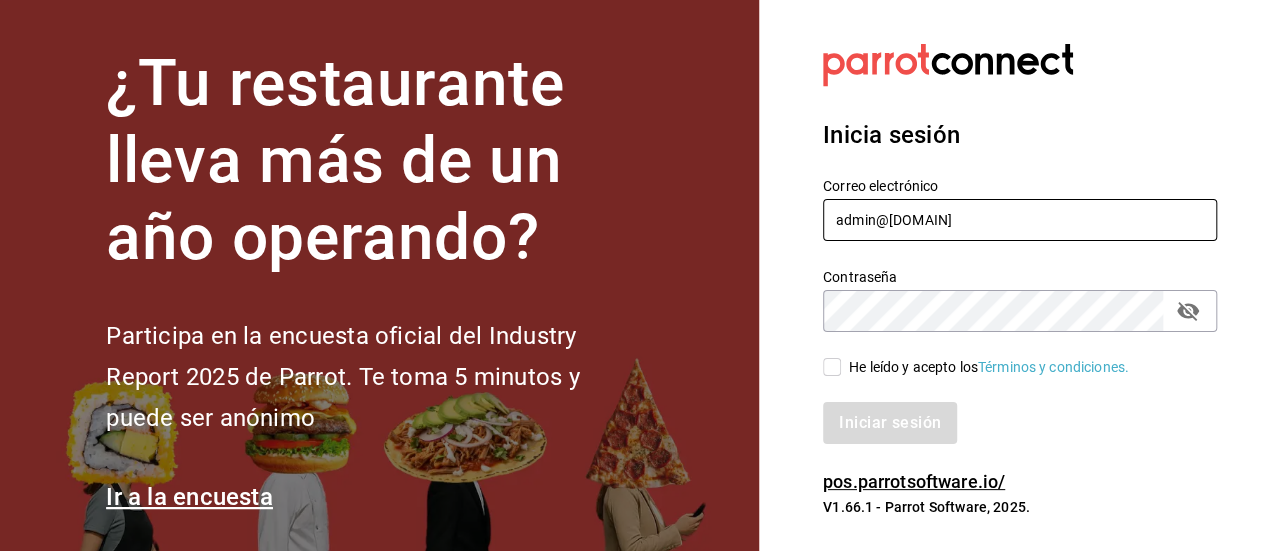 type on "admin@[DOMAIN]" 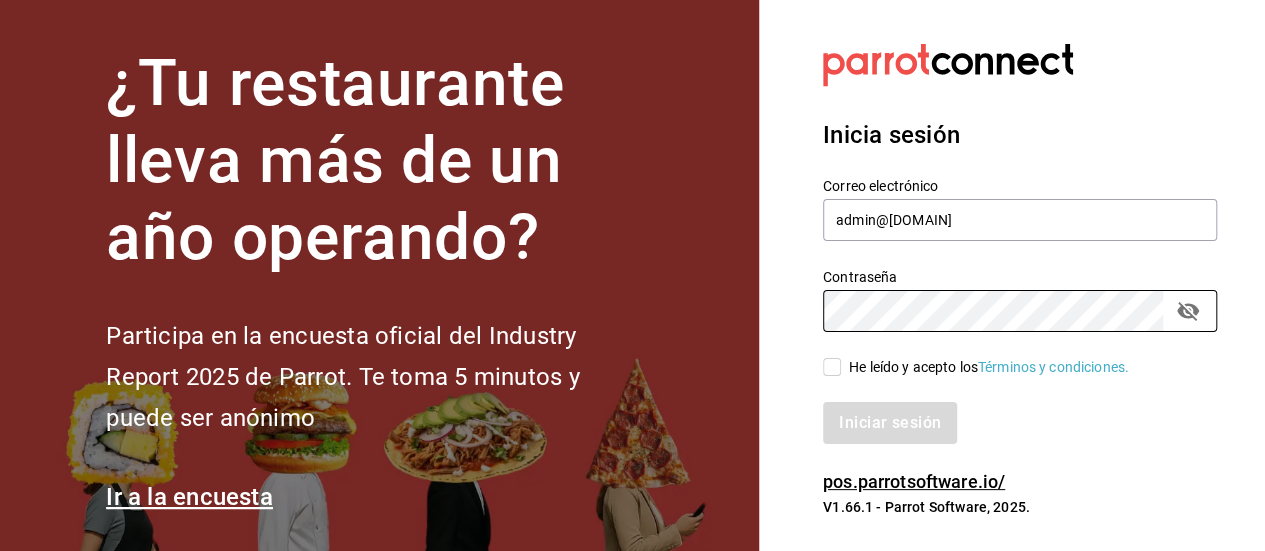 click on "Datos incorrectos. Verifica que tu Correo o Contraseña estén bien escritos. Inicia sesión Correo electrónico admin@[DOMAIN] Contraseña Contraseña He leído y acepto los Términos y condiciones. Iniciar sesión pos.parrotsoftware.io/ V1.66.1 - Parrot Software, 2025." at bounding box center (1012, 280) 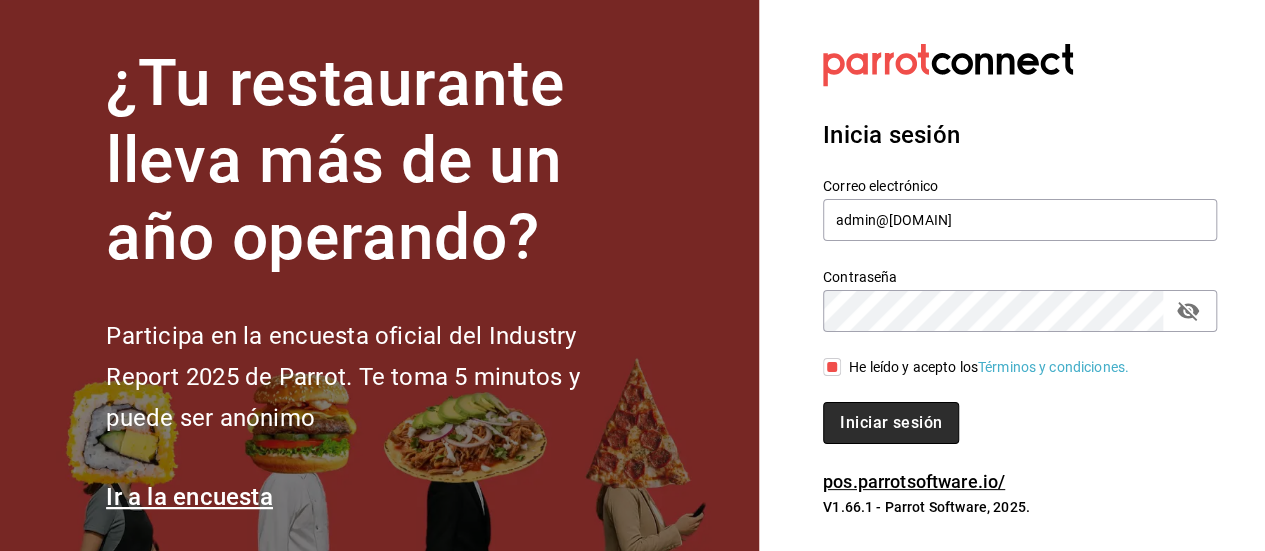 click on "Iniciar sesión" at bounding box center (891, 423) 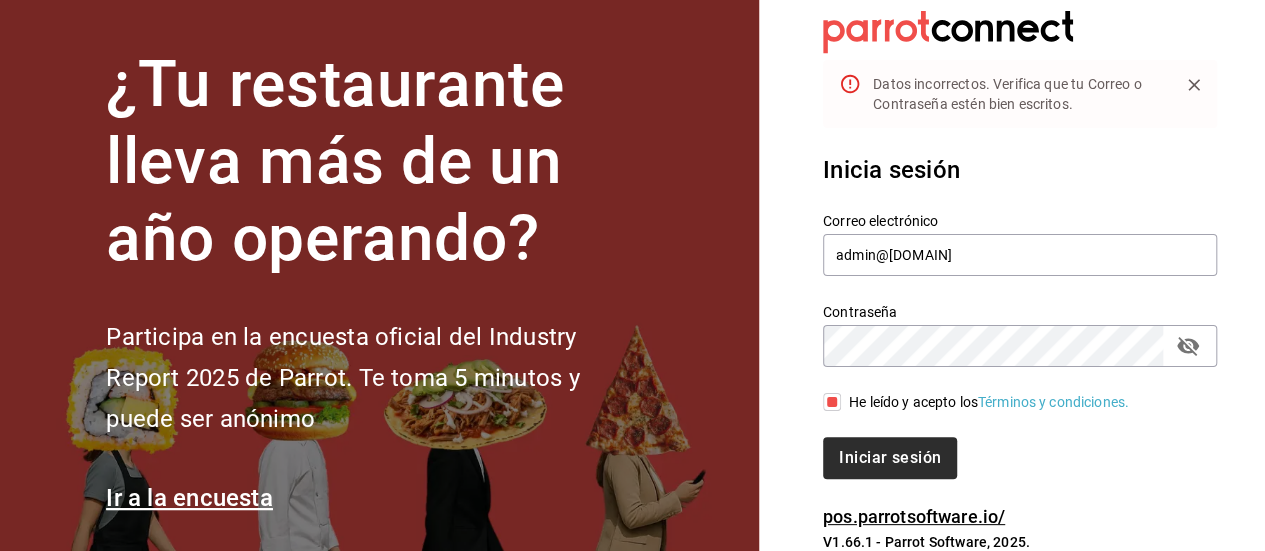 scroll, scrollTop: 44, scrollLeft: 0, axis: vertical 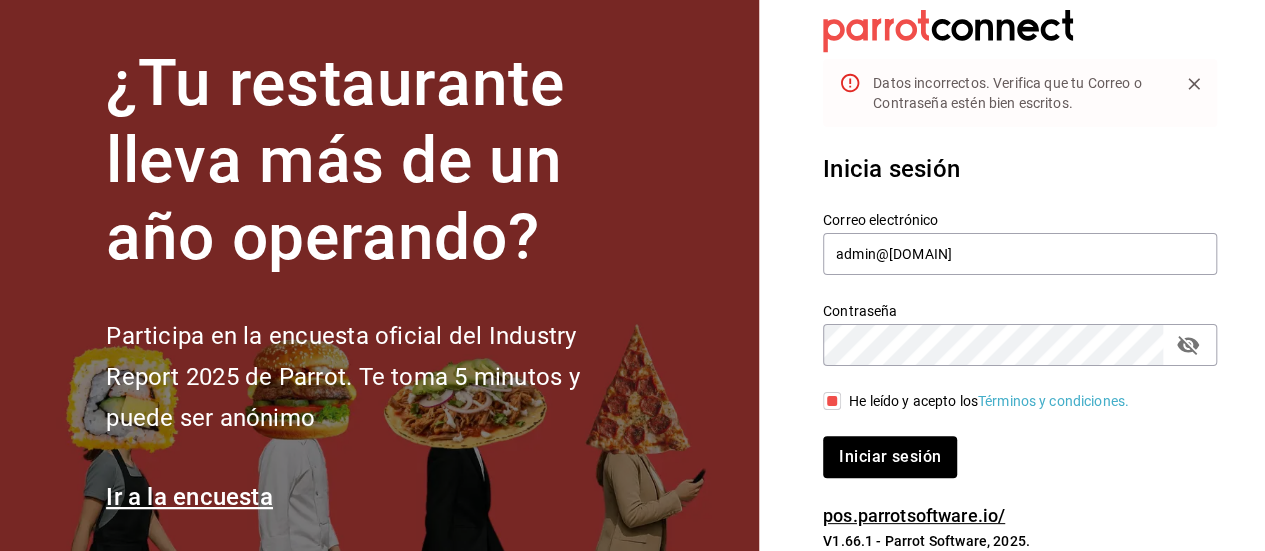 click 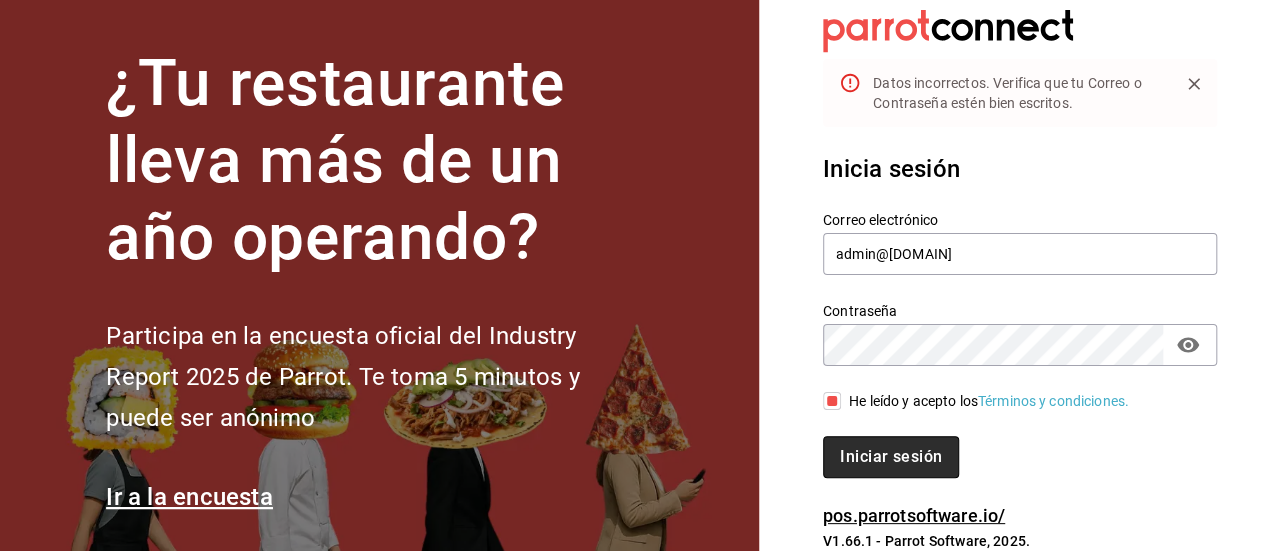 click on "Iniciar sesión" at bounding box center (891, 457) 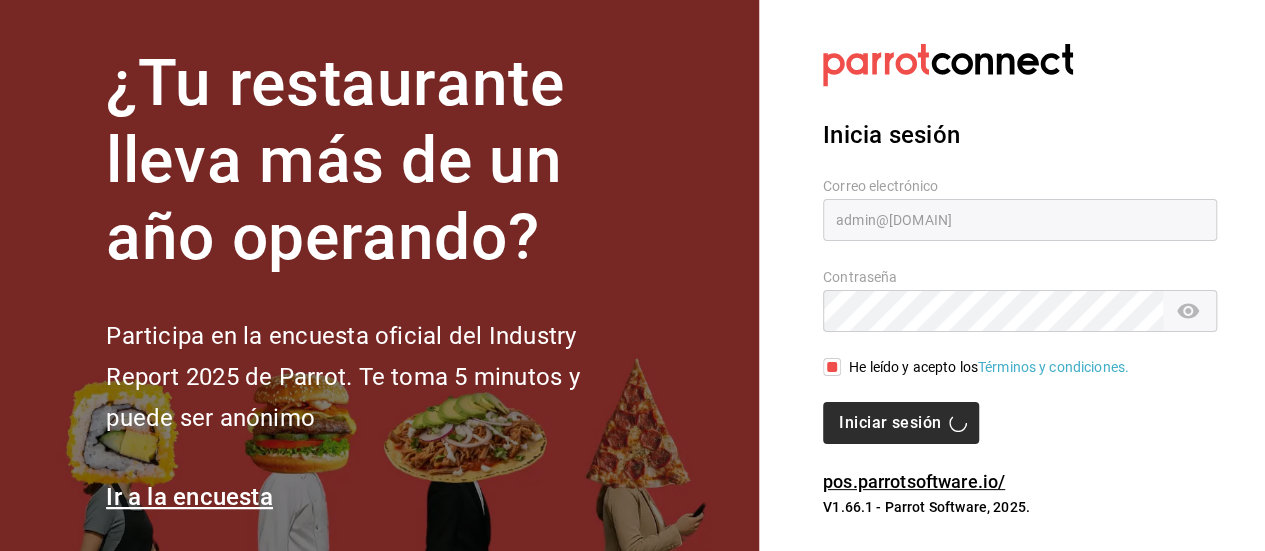 scroll, scrollTop: 10, scrollLeft: 0, axis: vertical 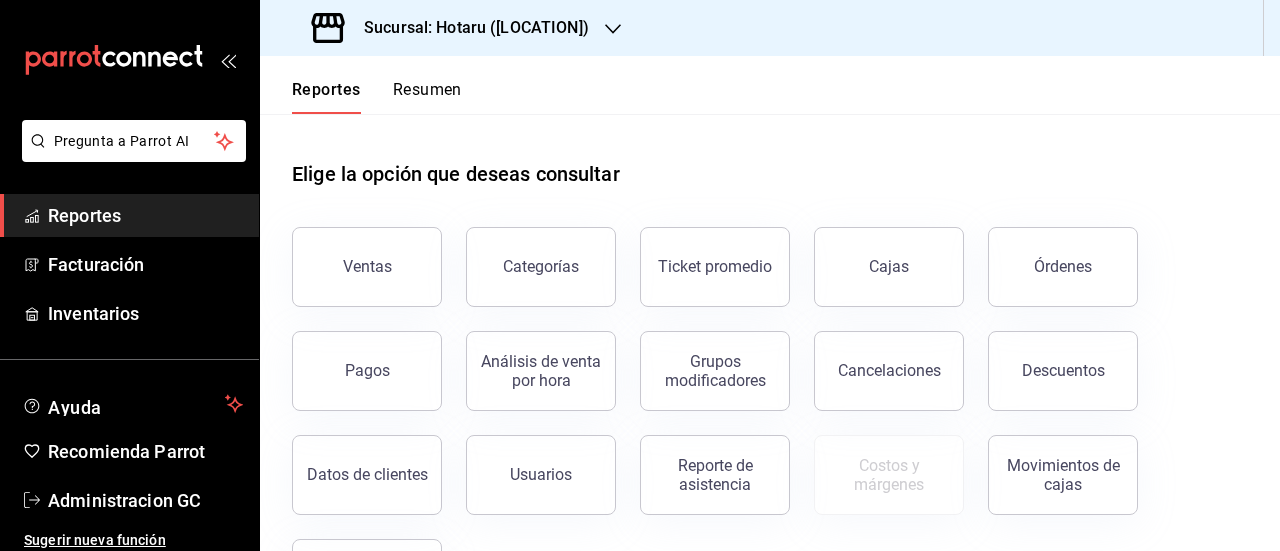 click on "Sucursal: Hotaru ([LOCATION])" at bounding box center (468, 28) 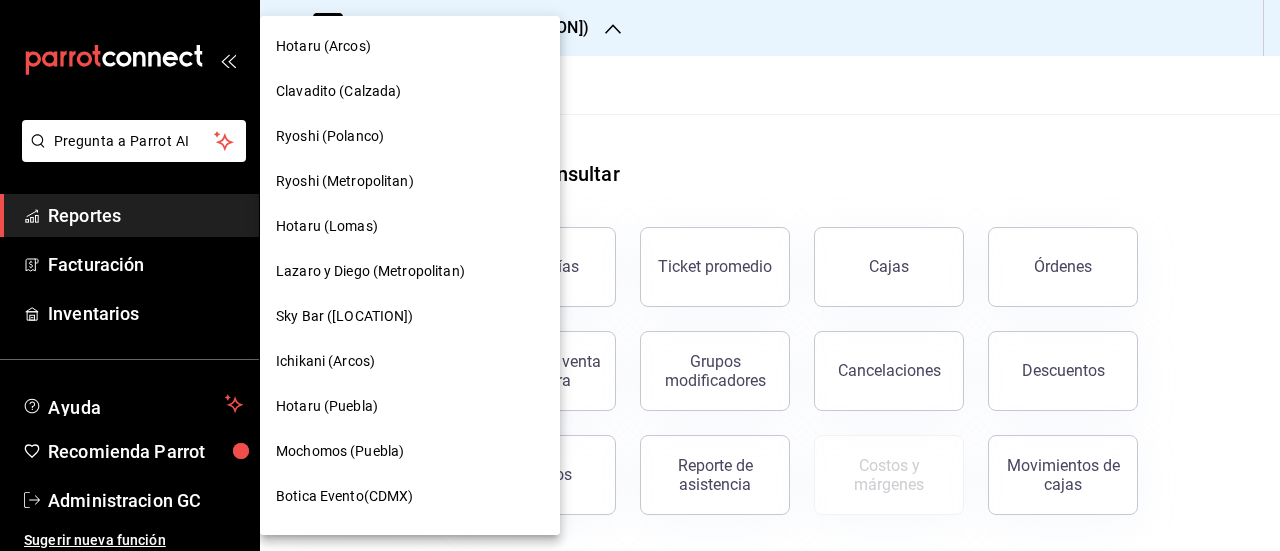 click on "Ichikani (Arcos)" at bounding box center (325, 361) 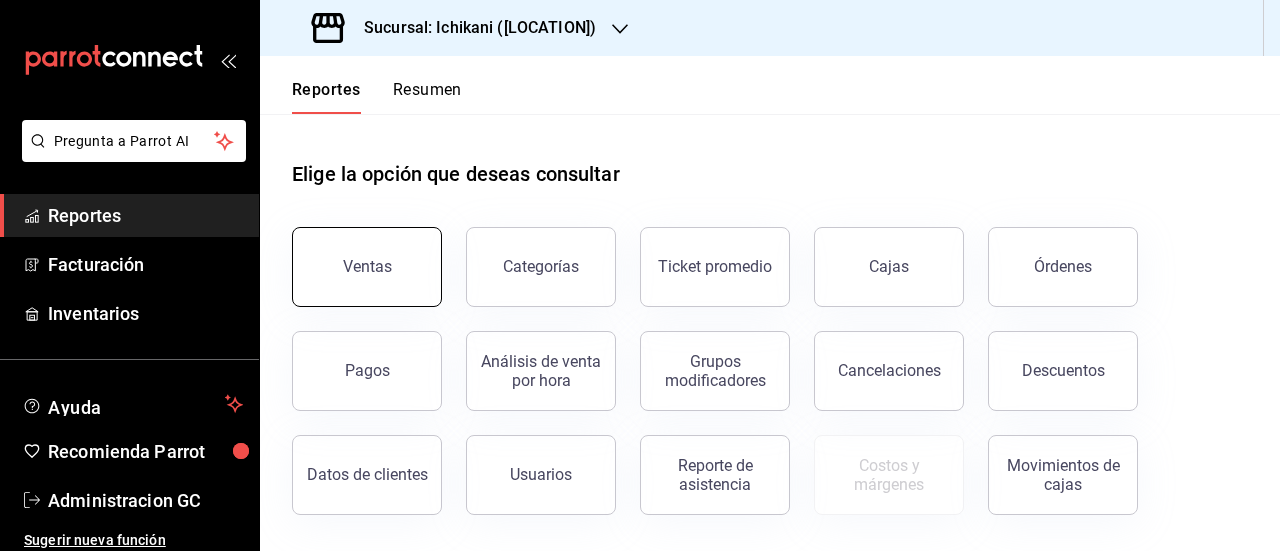 click on "Ventas" at bounding box center (367, 267) 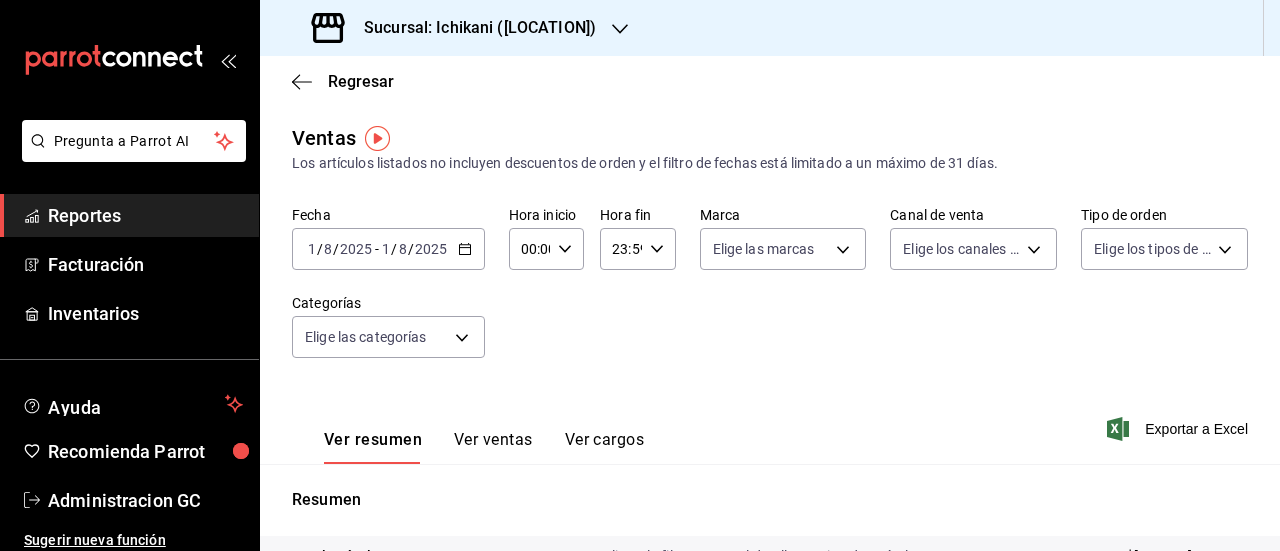 click 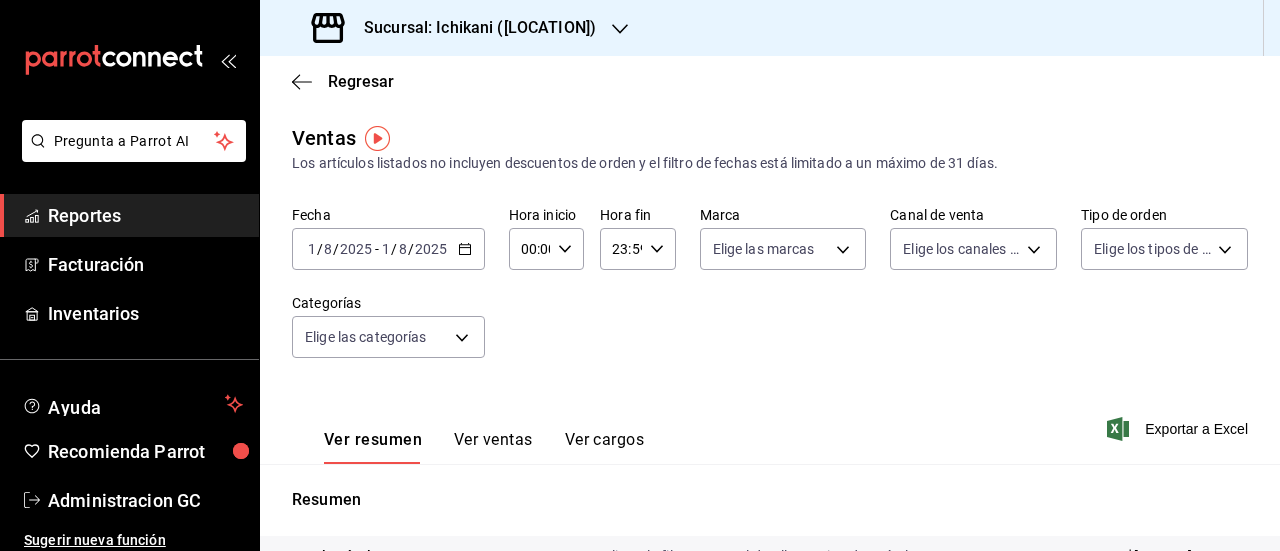 click 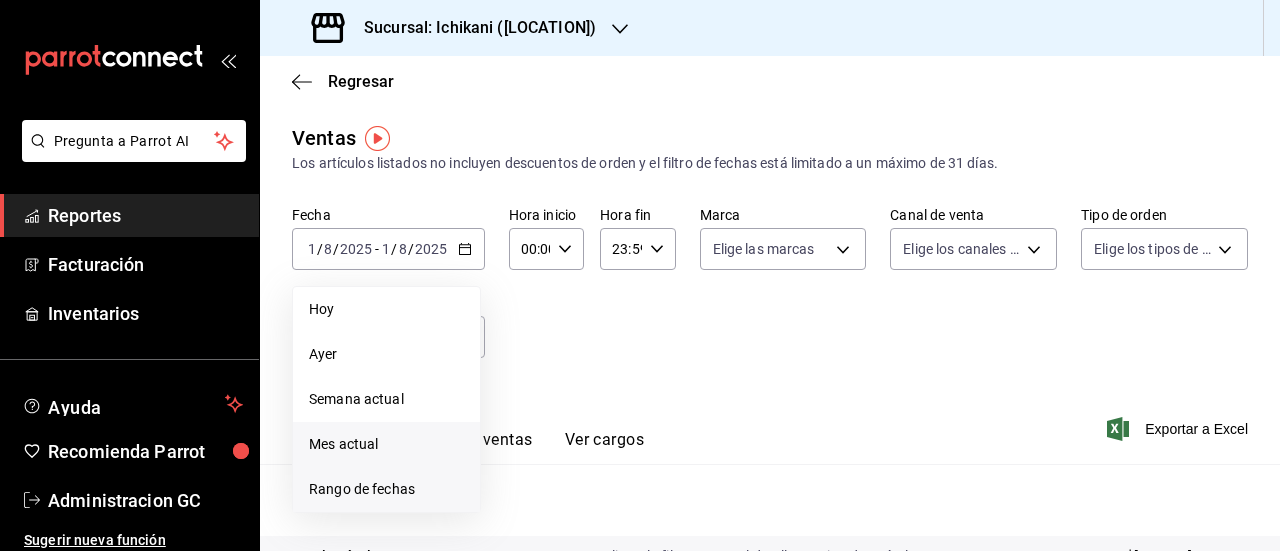 click on "Rango de fechas" at bounding box center (386, 489) 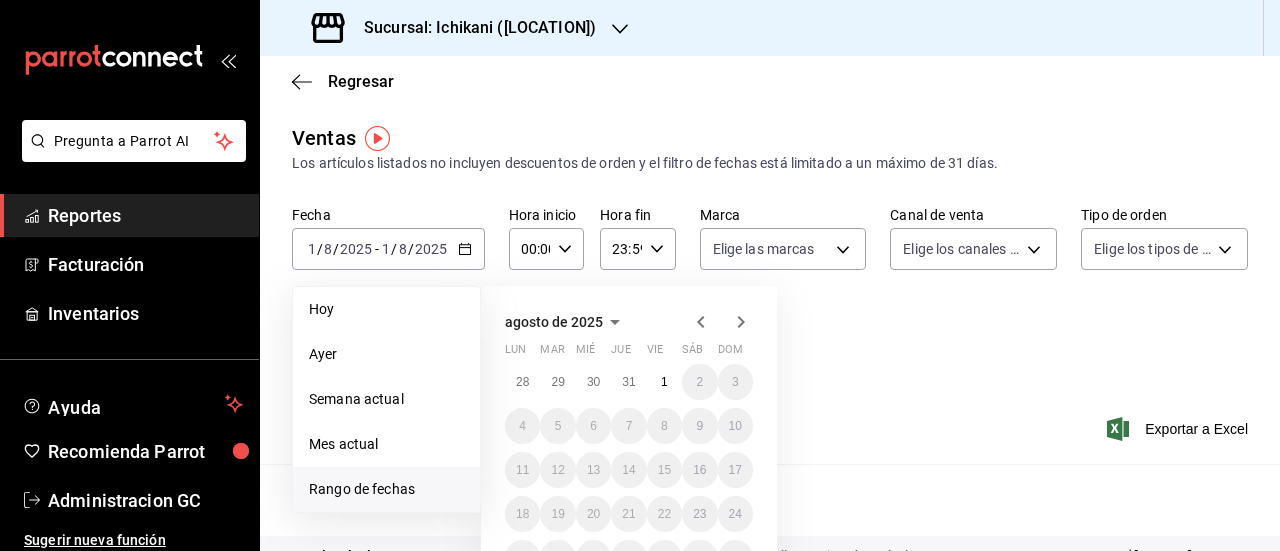 click 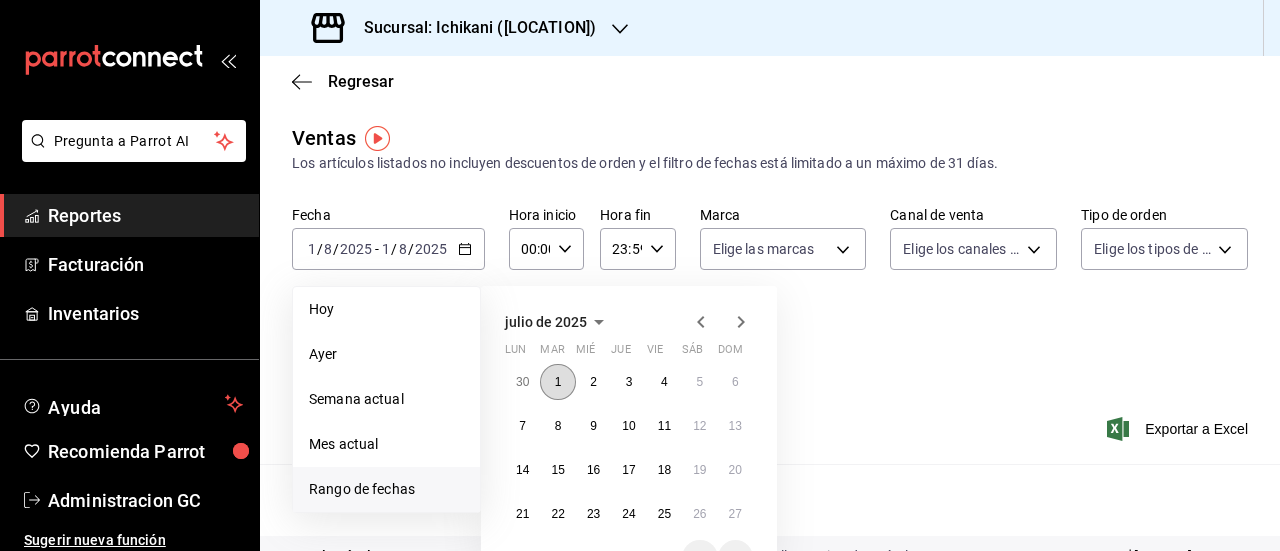 click on "1" at bounding box center (557, 382) 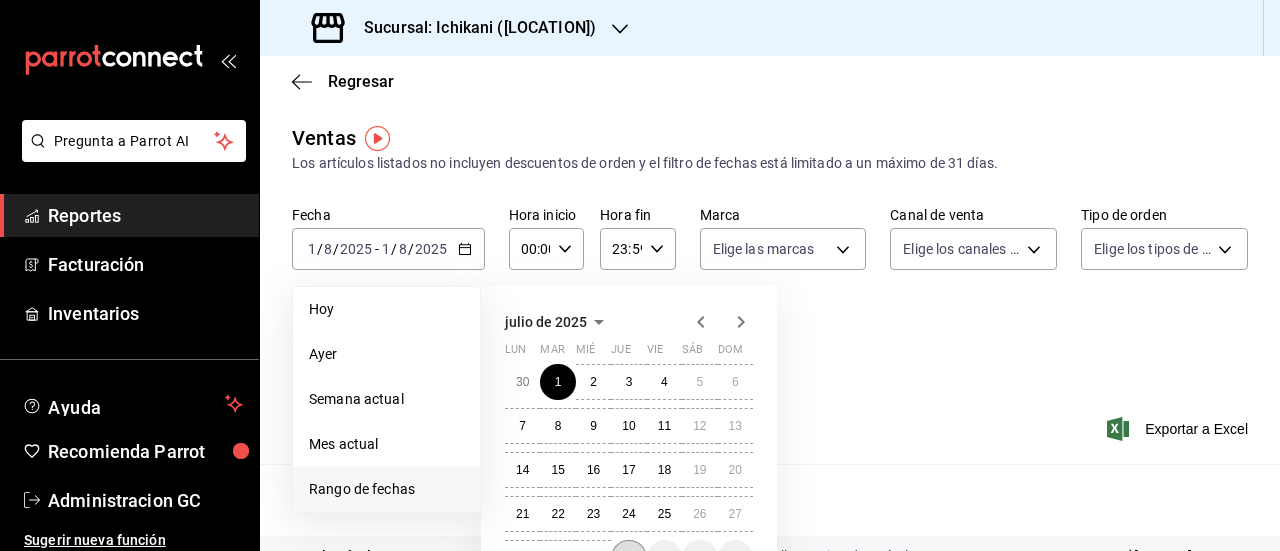 click on "30 1 2 3 4 5 6 7 8 9 10 11 12 13 14 15 16 17 18 19 20 21 22 23 24 25 26 27 28 29 30 31 1 2 3" at bounding box center [629, 470] 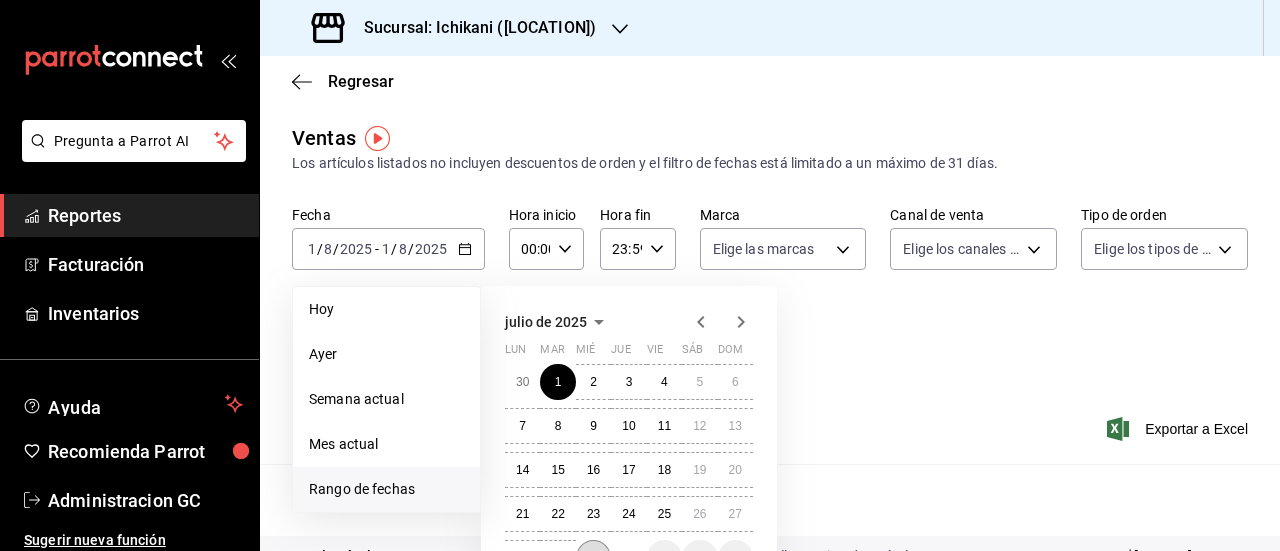 click on "30" at bounding box center [593, 558] 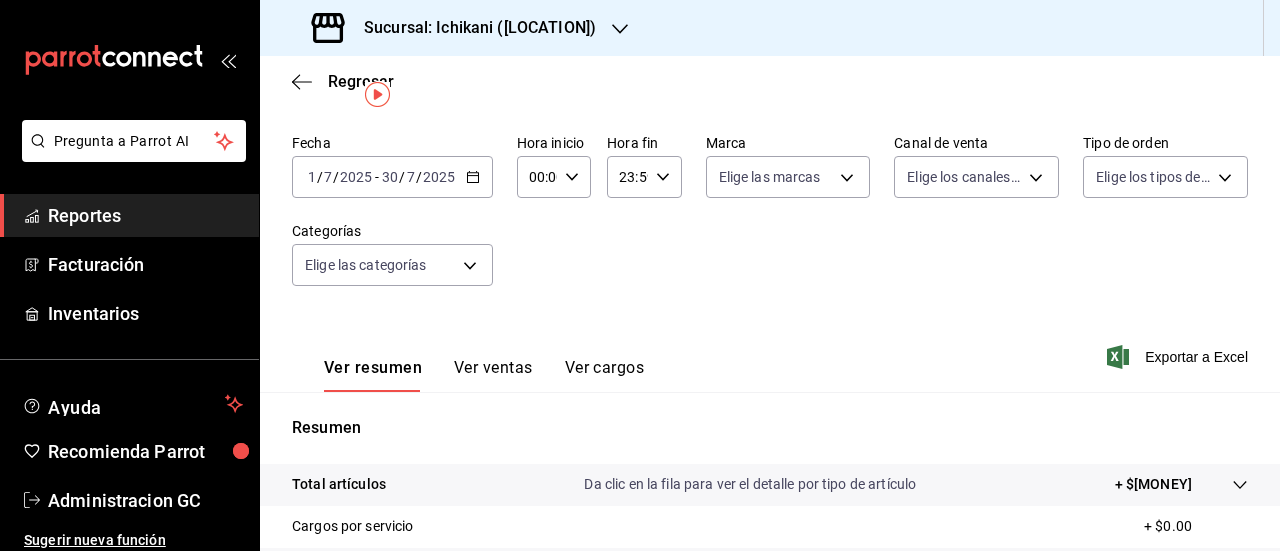 scroll, scrollTop: 12, scrollLeft: 0, axis: vertical 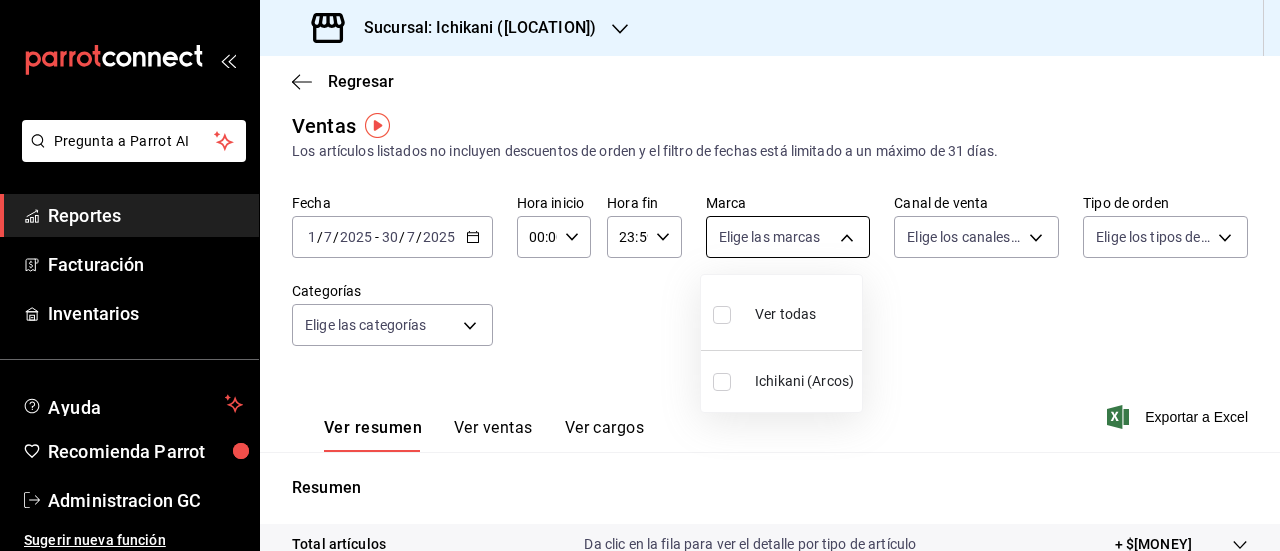 click on "Pregunta a Parrot AI Reportes Facturación Inventarios Ayuda Recomienda Parrot Administracion GC Sugerir nueva función Sucursal: Ichikani ([LOCATION]) Regresar Ventas Los artículos listados no incluyen descuentos de orden y el filtro de fechas está limitado a un máximo de 31 días. Fecha [DATE] [DATE] - [DATE] Hora inicio 00:00 Hora inicio Hora fin 23:59 Hora fin Marca Elige las marcas Canal de venta Elige los canales de venta Tipo de orden Elige los tipos de orden Categorías Elige las categorías Ver resumen Ver ventas Ver cargos Exportar a Excel Resumen Total artículos Da clic en la fila para ver el detalle por tipo de artículo + $[MONEY] Cargos por servicio + $[MONEY] Venta bruta = $[MONEY] Descuentos totales - $[MONEY] Certificados de regalo - $[MONEY] Venta total = $[MONEY] Impuestos - $[MONEY] Venta neta = $[MONEY] GANA 1 MES GRATIS EN TU SUSCRIPCIÓN AQUÍ Ver video tutorial Ir a video Pregunta a Parrot AI Reportes Facturación" at bounding box center (640, 275) 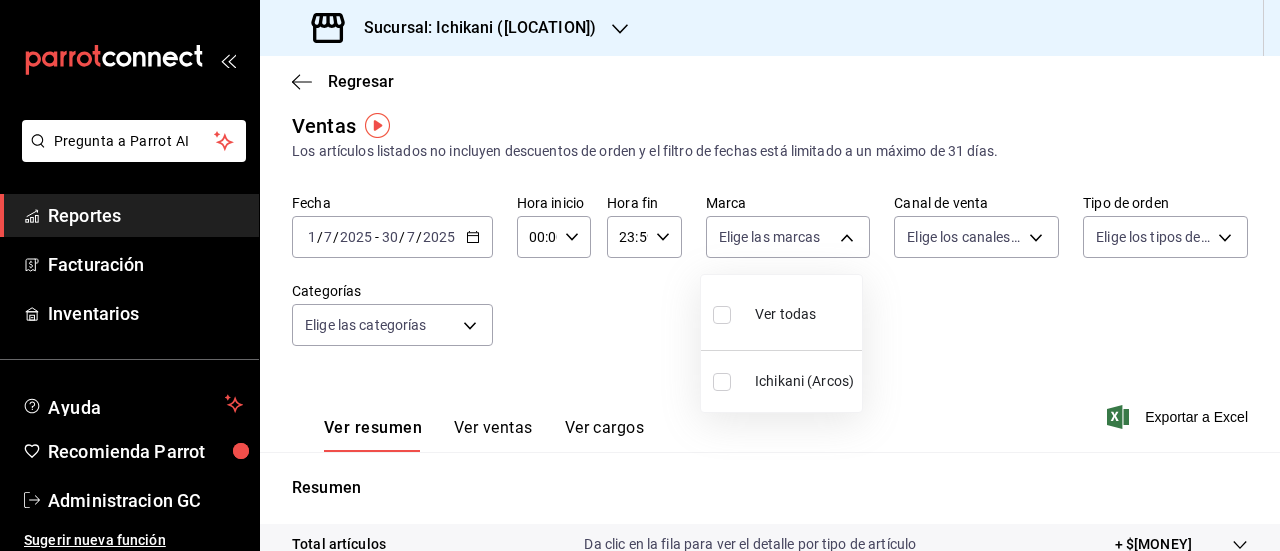 click at bounding box center [640, 275] 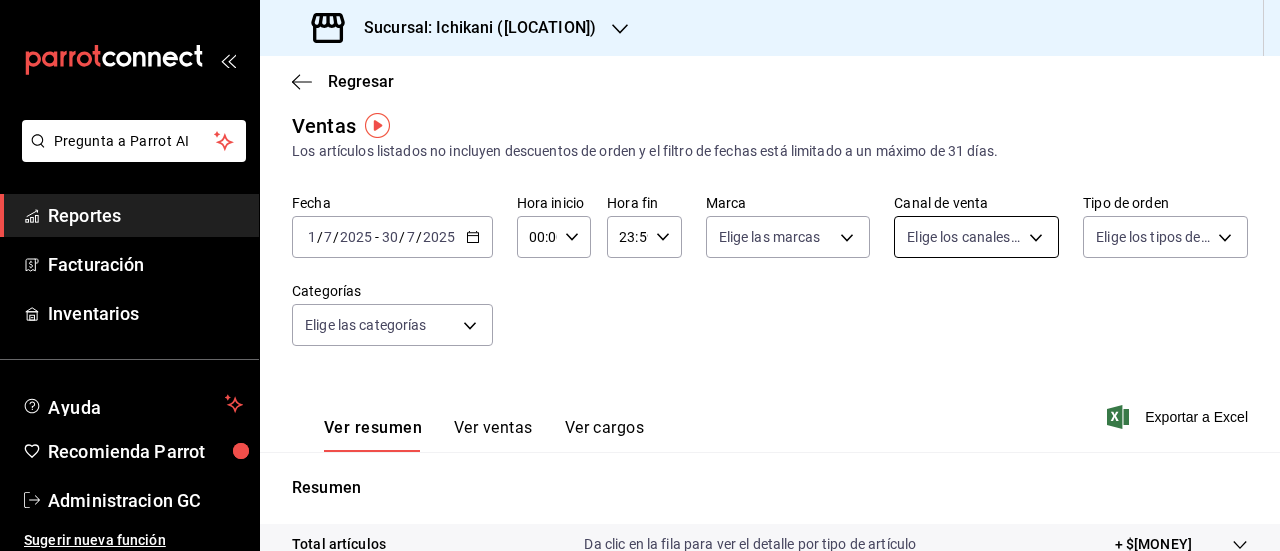 click on "Pregunta a Parrot AI Reportes Facturación Inventarios Ayuda Recomienda Parrot Administracion GC Sugerir nueva función Sucursal: Ichikani ([LOCATION]) Regresar Ventas Los artículos listados no incluyen descuentos de orden y el filtro de fechas está limitado a un máximo de 31 días. Fecha [DATE] [DATE] - [DATE] Hora inicio 00:00 Hora inicio Hora fin 23:59 Hora fin Marca Elige las marcas Canal de venta Elige los canales de venta Tipo de orden Elige los tipos de orden Categorías Elige las categorías Ver resumen Ver ventas Ver cargos Exportar a Excel Resumen Total artículos Da clic en la fila para ver el detalle por tipo de artículo + $[MONEY] Cargos por servicio + $[MONEY] Venta bruta = $[MONEY] Descuentos totales - $[MONEY] Certificados de regalo - $[MONEY] Venta total = $[MONEY] Impuestos - $[MONEY] Venta neta = $[MONEY] GANA 1 MES GRATIS EN TU SUSCRIPCIÓN AQUÍ Ver video tutorial Ir a video Pregunta a Parrot AI Reportes Facturación" at bounding box center [640, 275] 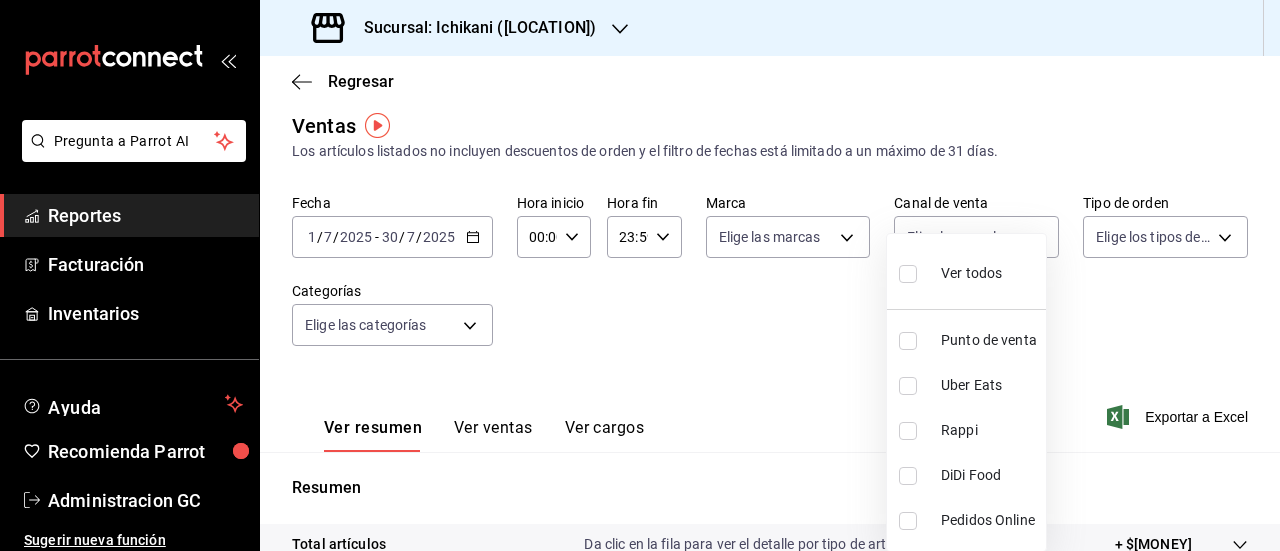 click at bounding box center [640, 275] 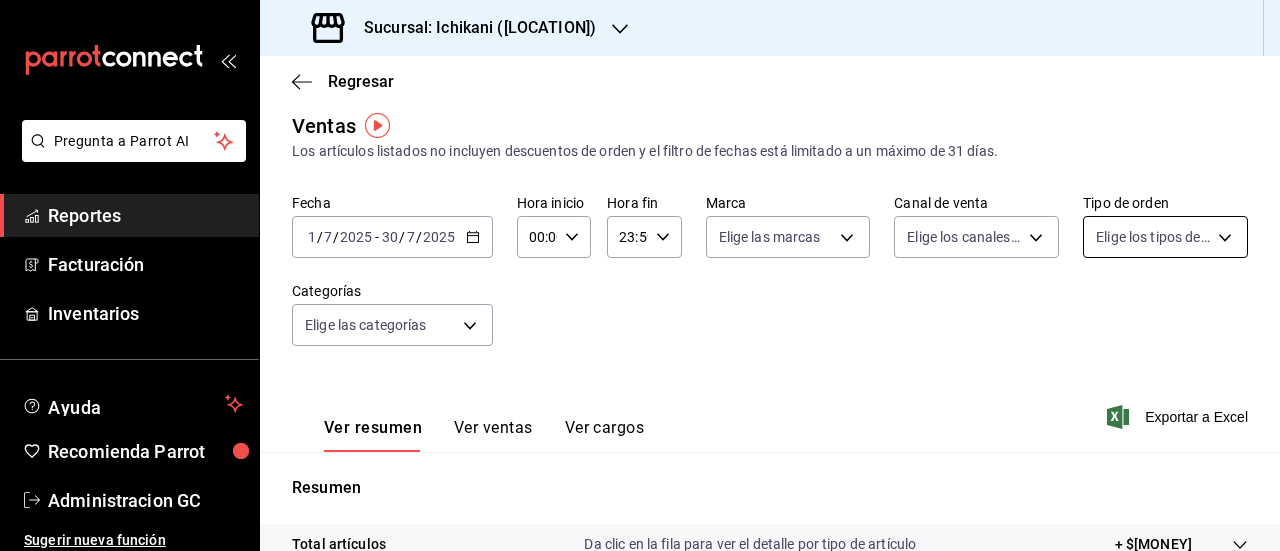 click on "Pregunta a Parrot AI Reportes Facturación Inventarios Ayuda Recomienda Parrot Administracion GC Sugerir nueva función Sucursal: Ichikani ([LOCATION]) Regresar Ventas Los artículos listados no incluyen descuentos de orden y el filtro de fechas está limitado a un máximo de 31 días. Fecha [DATE] [DATE] - [DATE] Hora inicio 00:00 Hora inicio Hora fin 23:59 Hora fin Marca Elige las marcas Canal de venta Elige los canales de venta Tipo de orden Elige los tipos de orden Categorías Elige las categorías Ver resumen Ver ventas Ver cargos Exportar a Excel Resumen Total artículos Da clic en la fila para ver el detalle por tipo de artículo + $[MONEY] Cargos por servicio + $[MONEY] Venta bruta = $[MONEY] Descuentos totales - $[MONEY] Certificados de regalo - $[MONEY] Venta total = $[MONEY] Impuestos - $[MONEY] Venta neta = $[MONEY] GANA 1 MES GRATIS EN TU SUSCRIPCIÓN AQUÍ Ver video tutorial Ir a video Pregunta a Parrot AI Reportes Facturación" at bounding box center (640, 275) 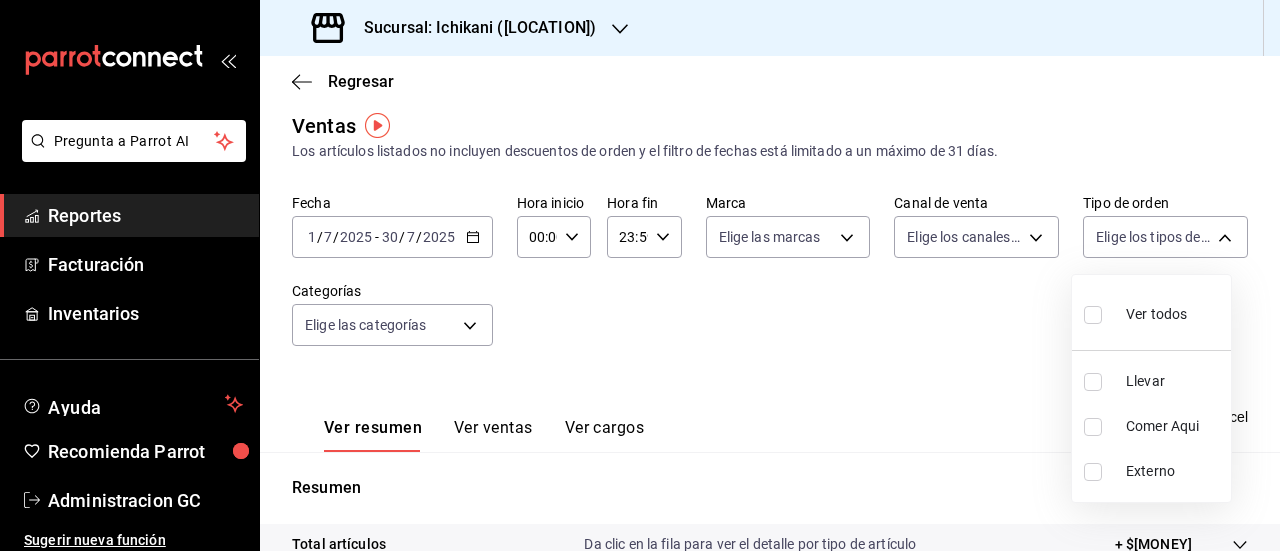 click at bounding box center (640, 275) 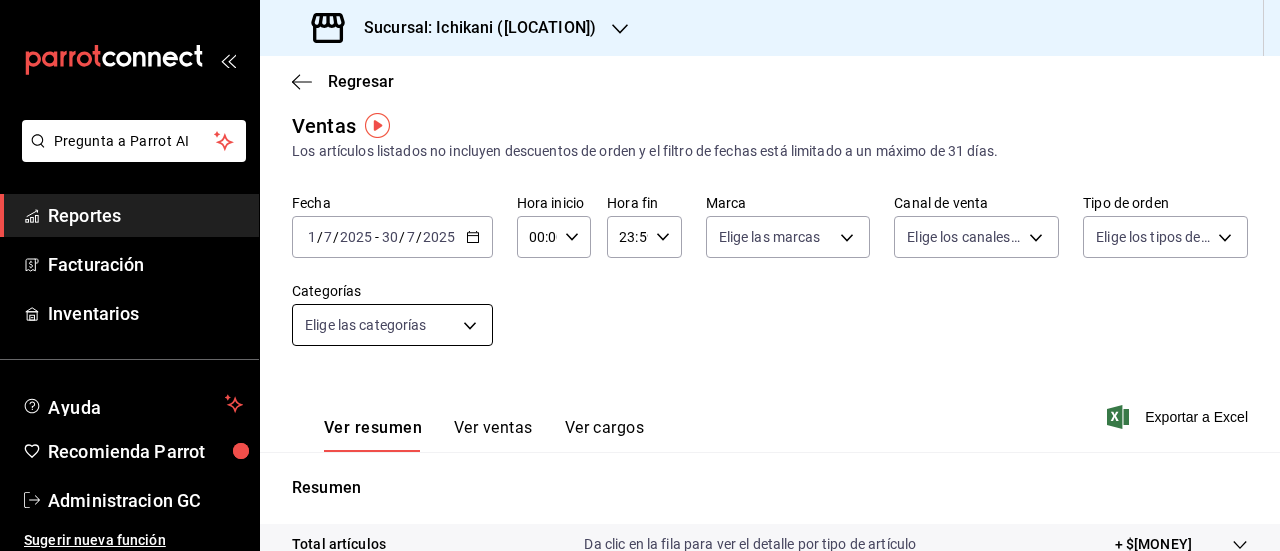 click on "Pregunta a Parrot AI Reportes Facturación Inventarios Ayuda Recomienda Parrot Administracion GC Sugerir nueva función Sucursal: Ichikani ([LOCATION]) Regresar Ventas Los artículos listados no incluyen descuentos de orden y el filtro de fechas está limitado a un máximo de 31 días. Fecha [DATE] [DATE] - [DATE] Hora inicio 00:00 Hora inicio Hora fin 23:59 Hora fin Marca Elige las marcas Canal de venta Elige los canales de venta Tipo de orden Elige los tipos de orden Categorías Elige las categorías Ver resumen Ver ventas Ver cargos Exportar a Excel Resumen Total artículos Da clic en la fila para ver el detalle por tipo de artículo + $[MONEY] Cargos por servicio + $[MONEY] Venta bruta = $[MONEY] Descuentos totales - $[MONEY] Certificados de regalo - $[MONEY] Venta total = $[MONEY] Impuestos - $[MONEY] Venta neta = $[MONEY] GANA 1 MES GRATIS EN TU SUSCRIPCIÓN AQUÍ Ver video tutorial Ir a video Pregunta a Parrot AI Reportes Facturación" at bounding box center [640, 275] 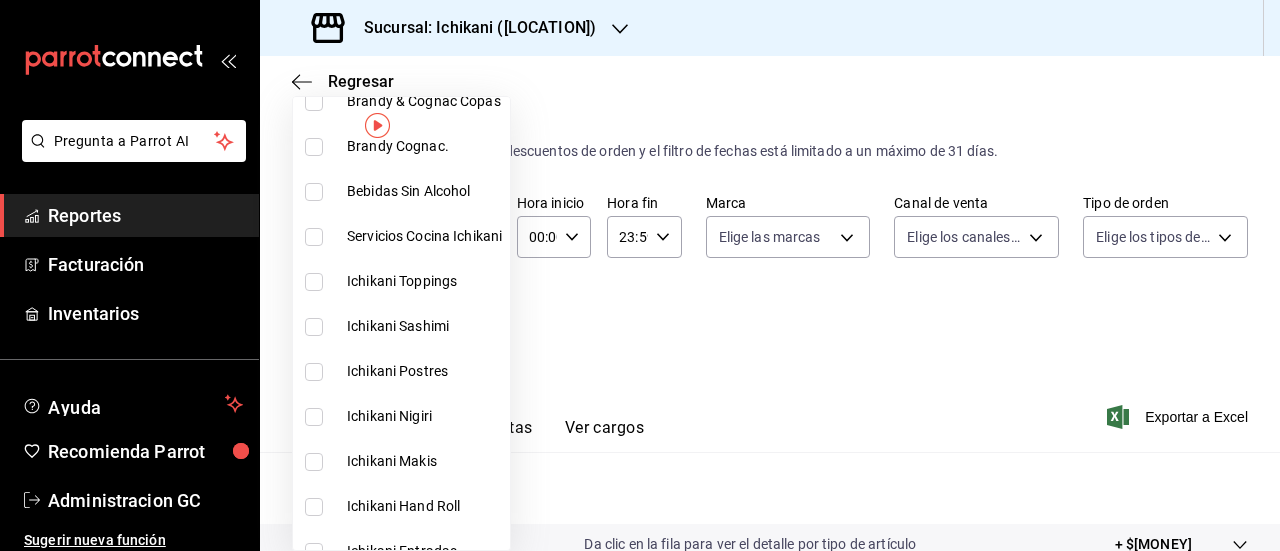 scroll, scrollTop: 1460, scrollLeft: 0, axis: vertical 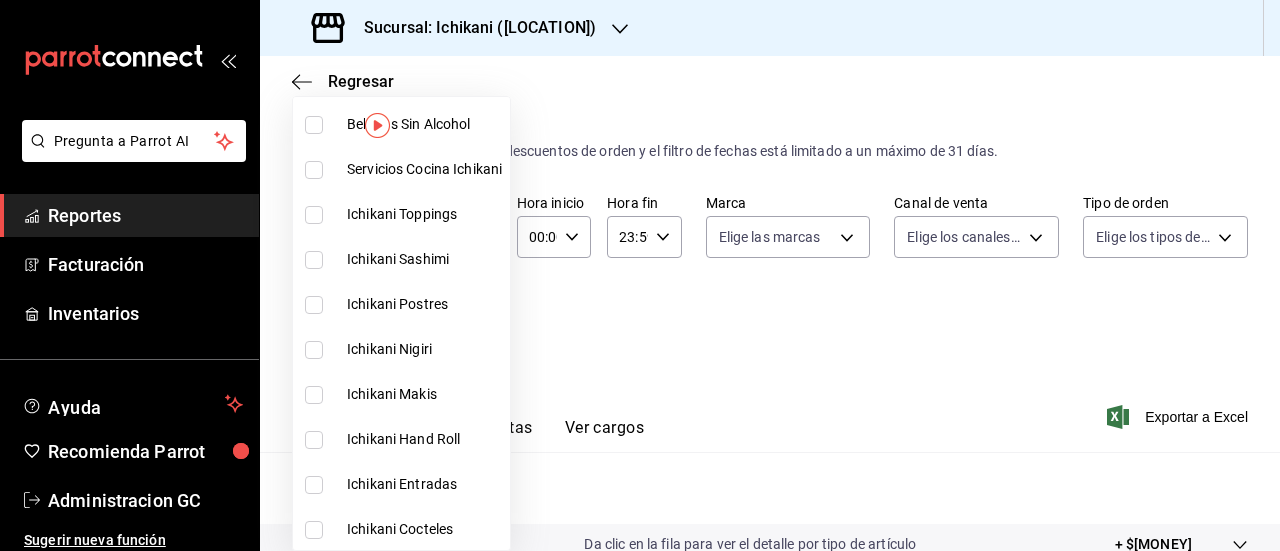 click at bounding box center [314, 305] 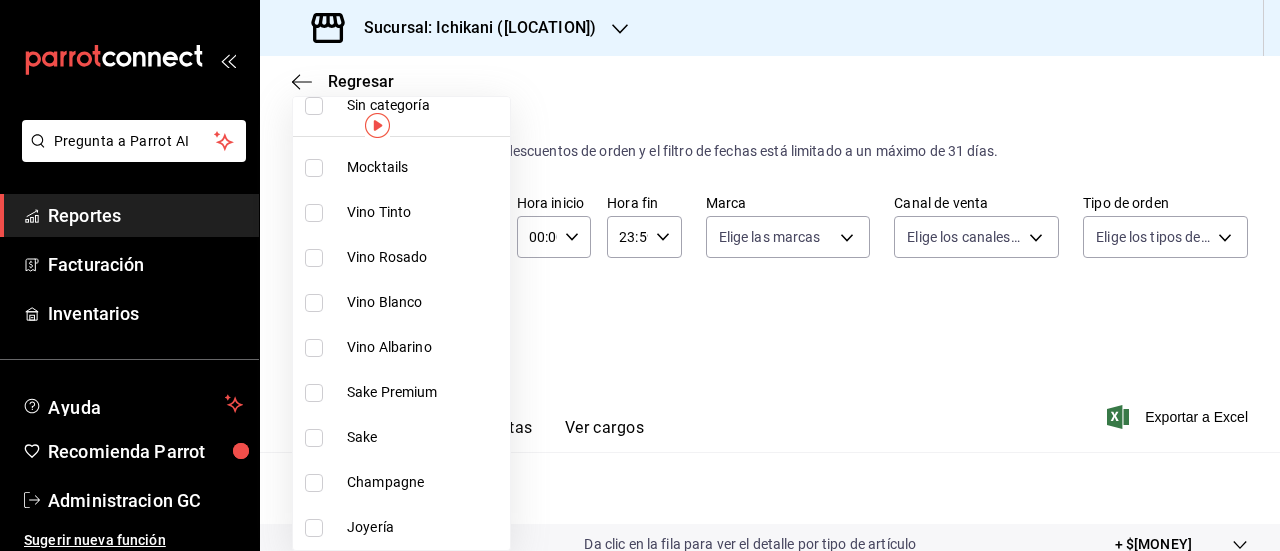 scroll, scrollTop: 0, scrollLeft: 0, axis: both 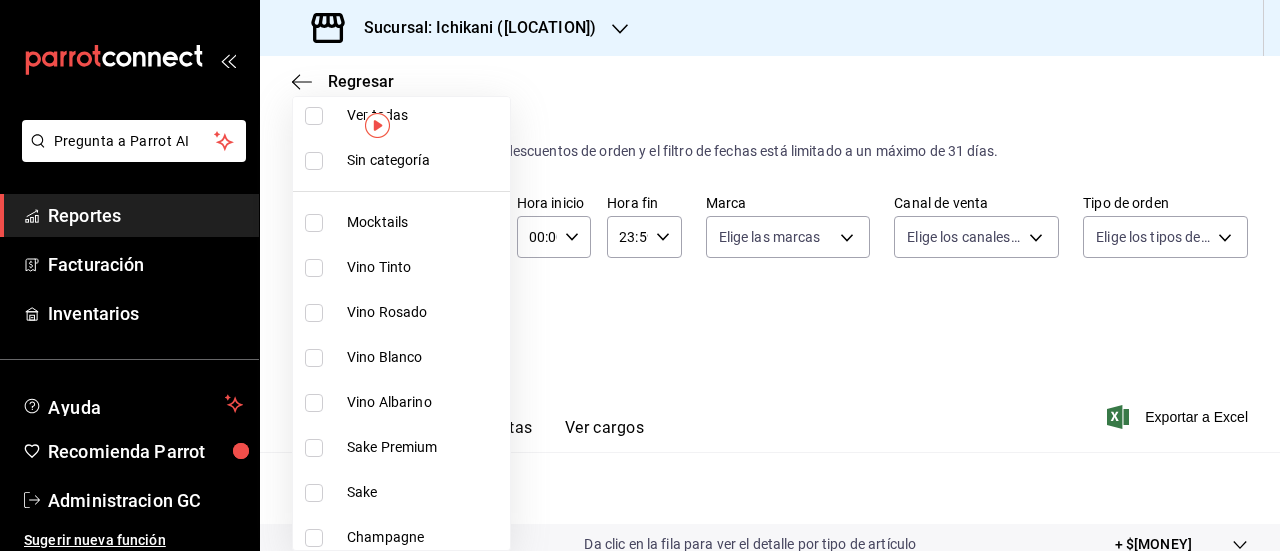 click at bounding box center (640, 275) 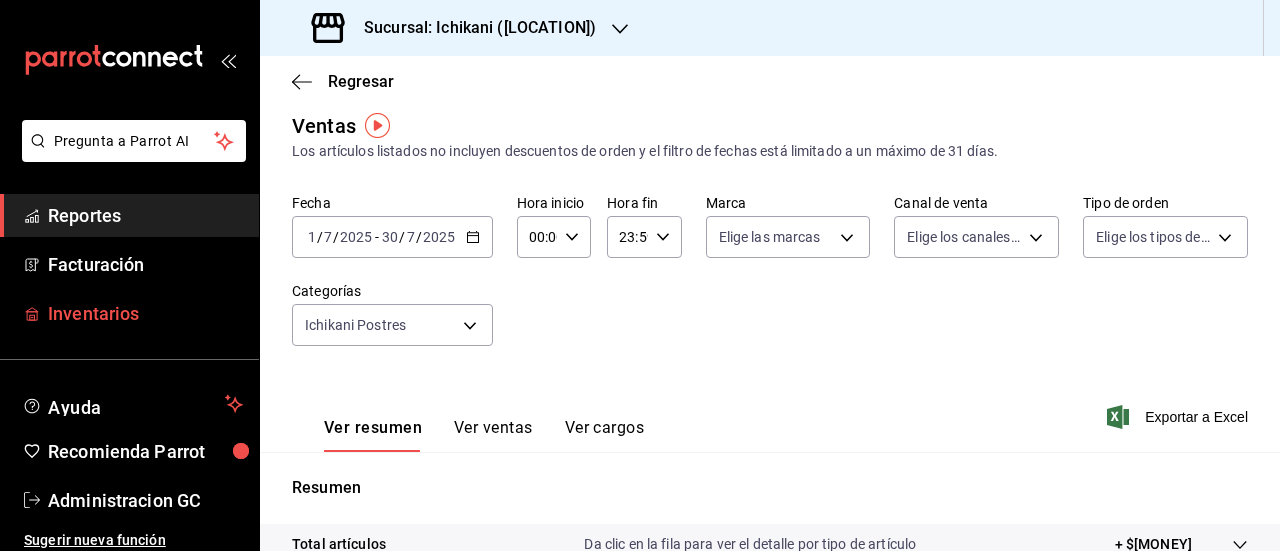 click on "Inventarios" at bounding box center (145, 313) 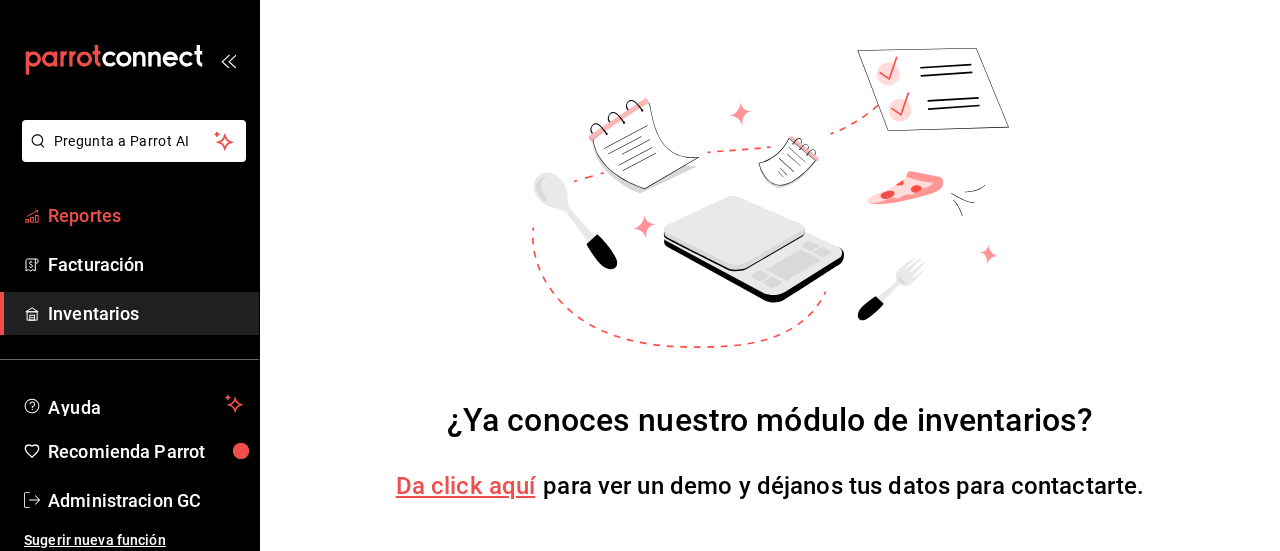 click on "Reportes" at bounding box center (145, 215) 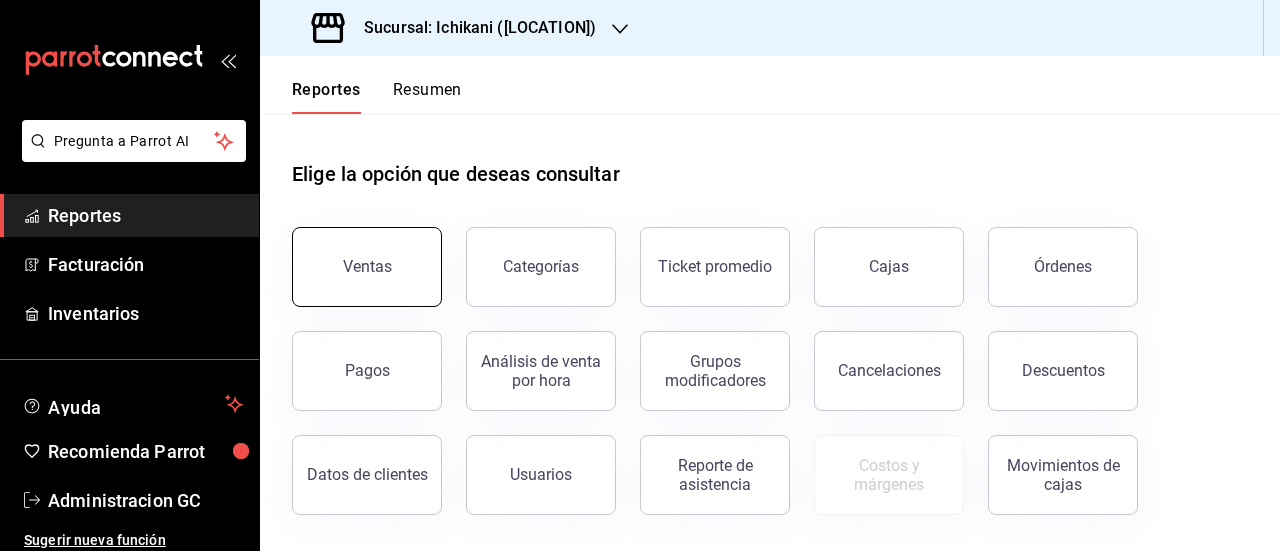 click on "Ventas" at bounding box center [367, 267] 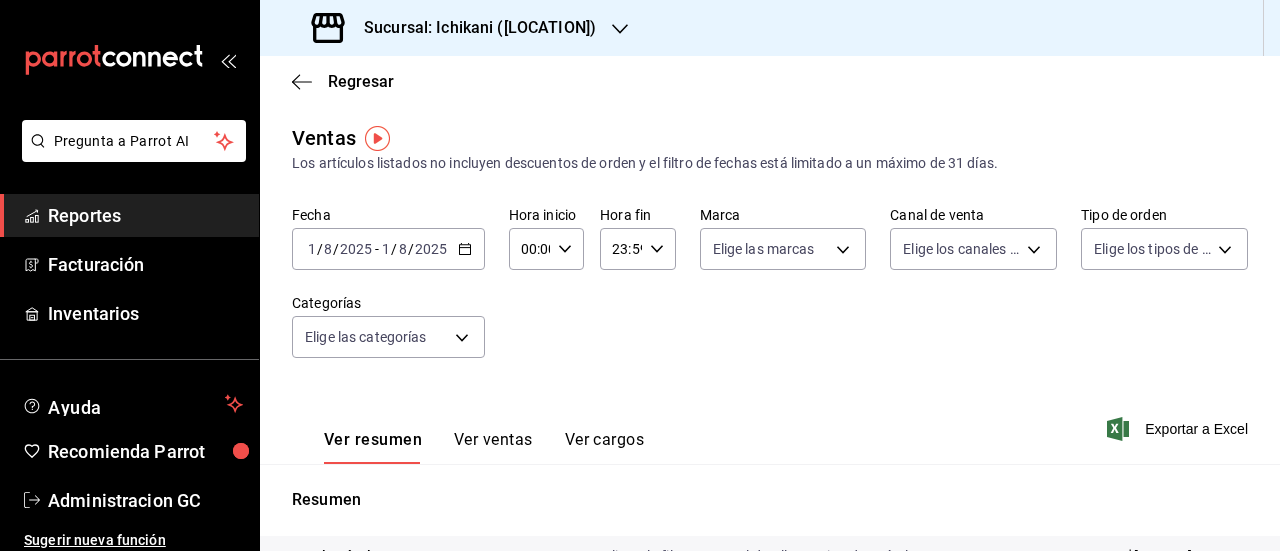 click on "8" at bounding box center [328, 249] 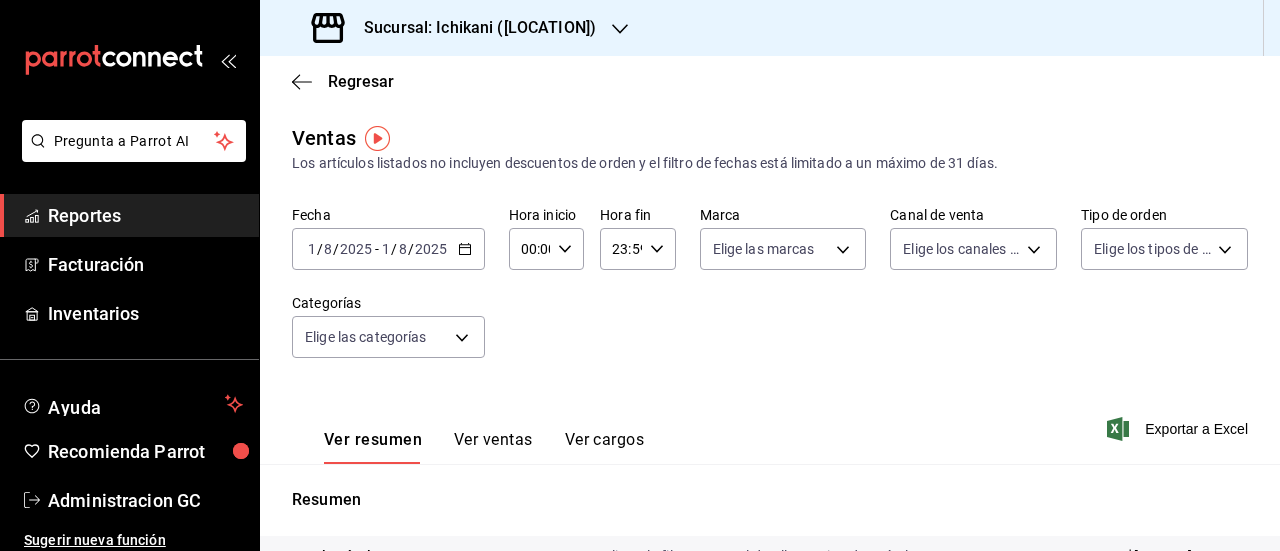 click on "2025" at bounding box center (356, 249) 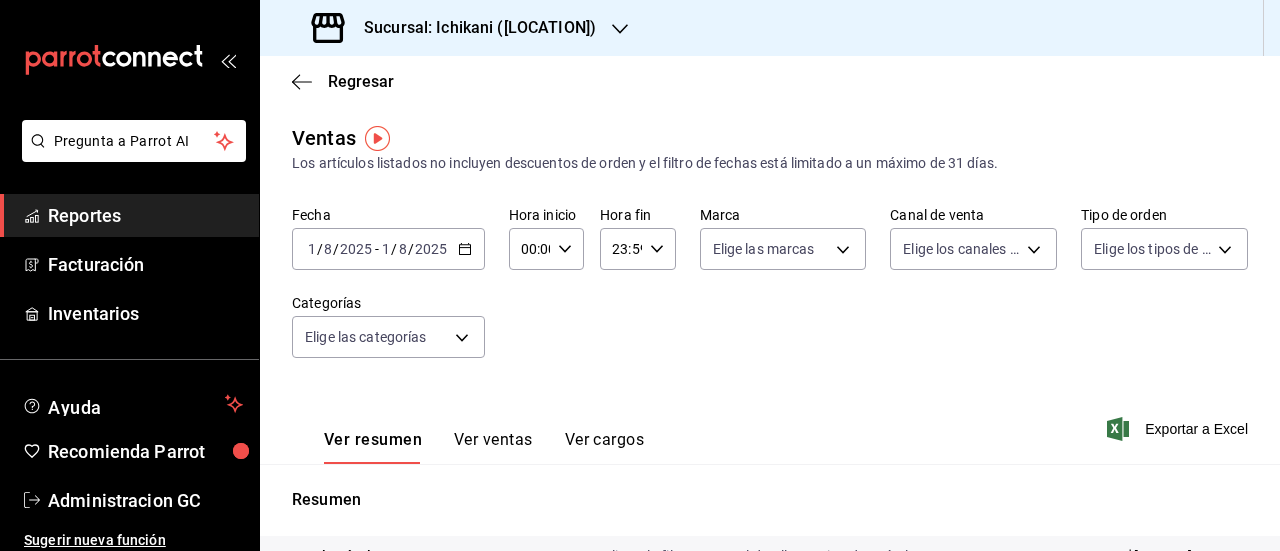 click on "8" at bounding box center [328, 249] 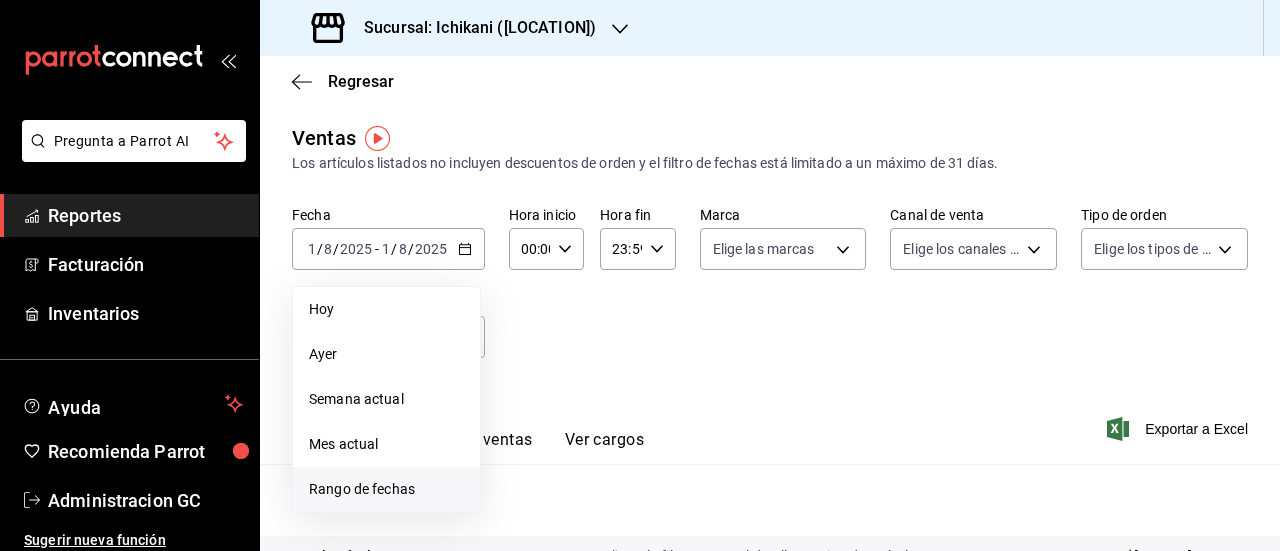 click on "Rango de fechas" at bounding box center (386, 489) 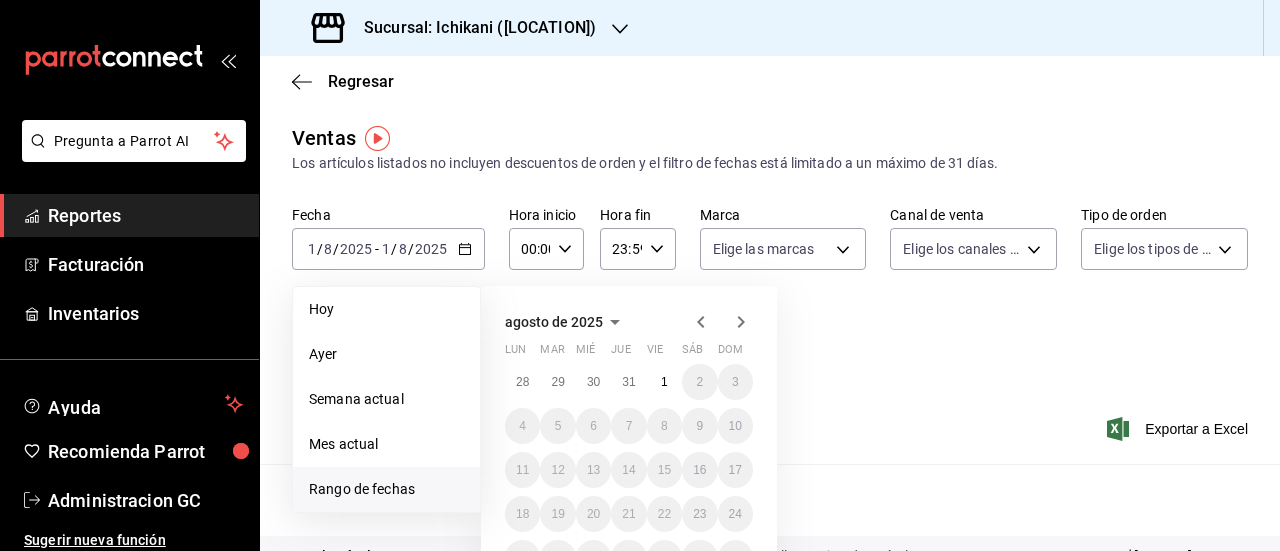 click at bounding box center [721, 322] 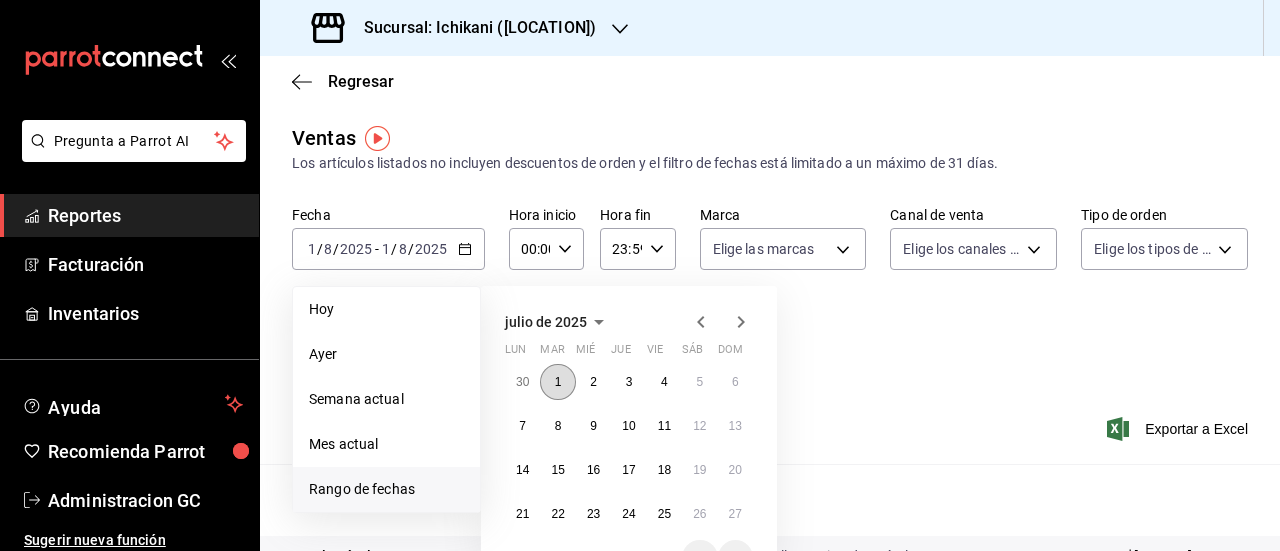 click on "1" at bounding box center [558, 382] 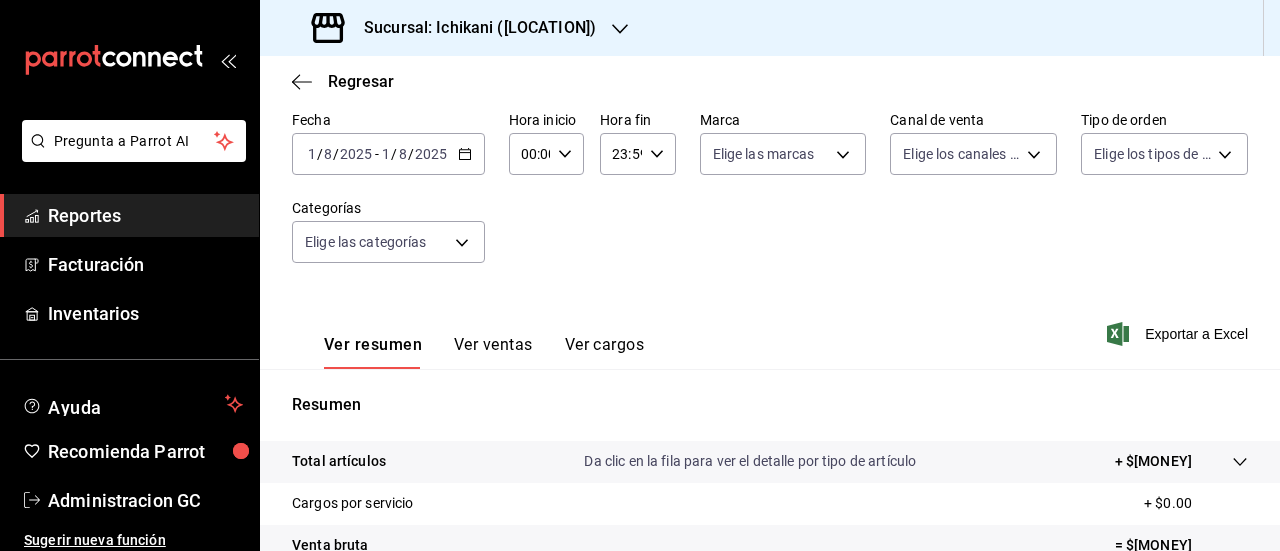 scroll, scrollTop: 114, scrollLeft: 0, axis: vertical 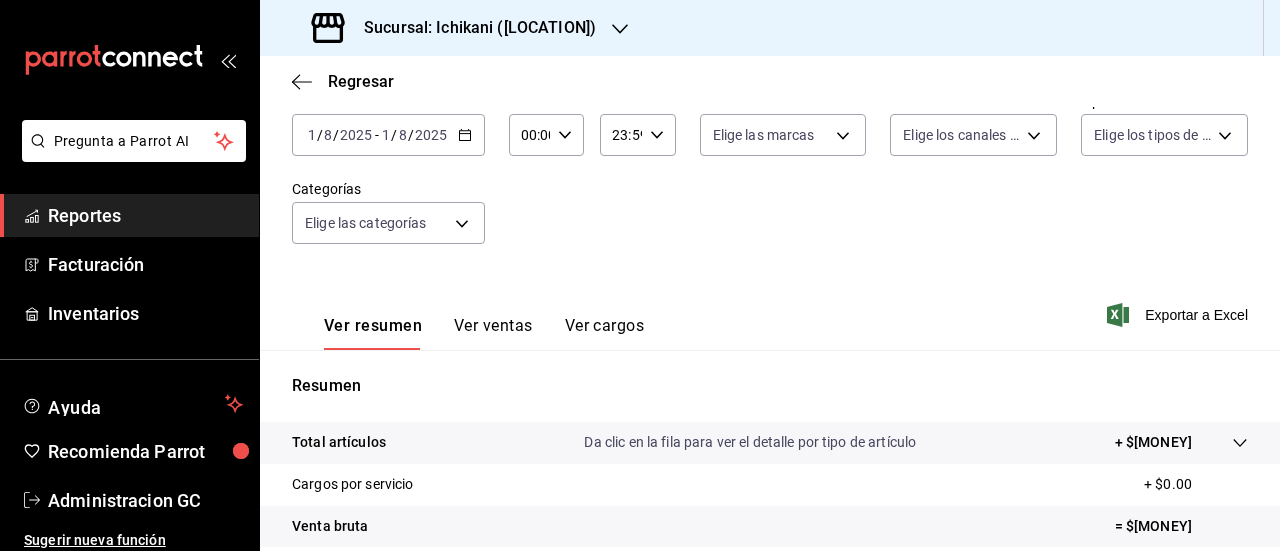 click 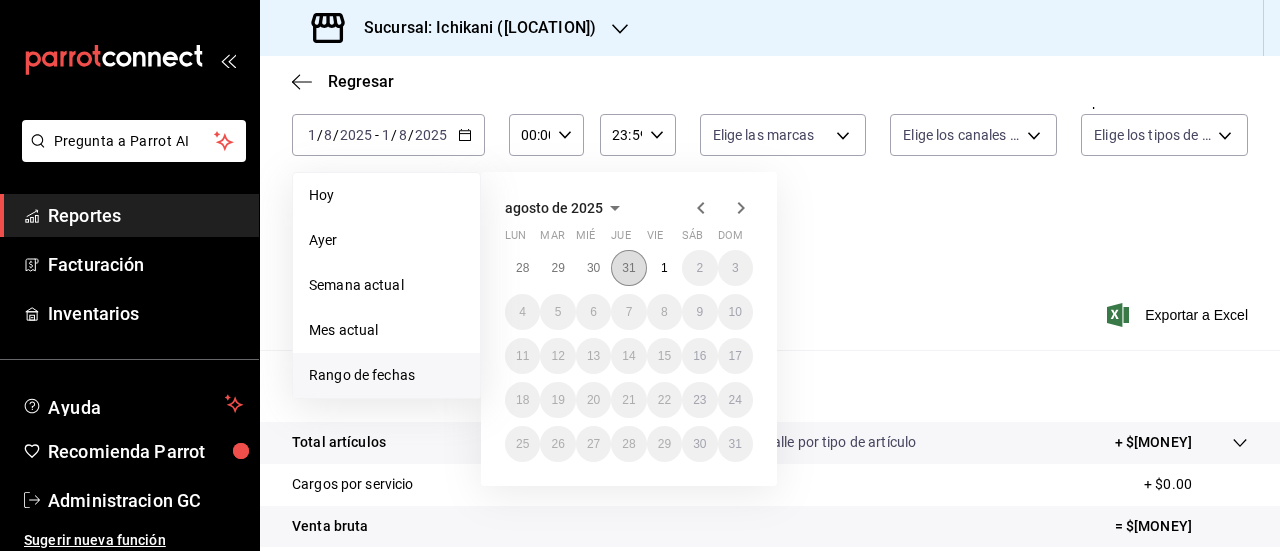 click on "31" at bounding box center [628, 268] 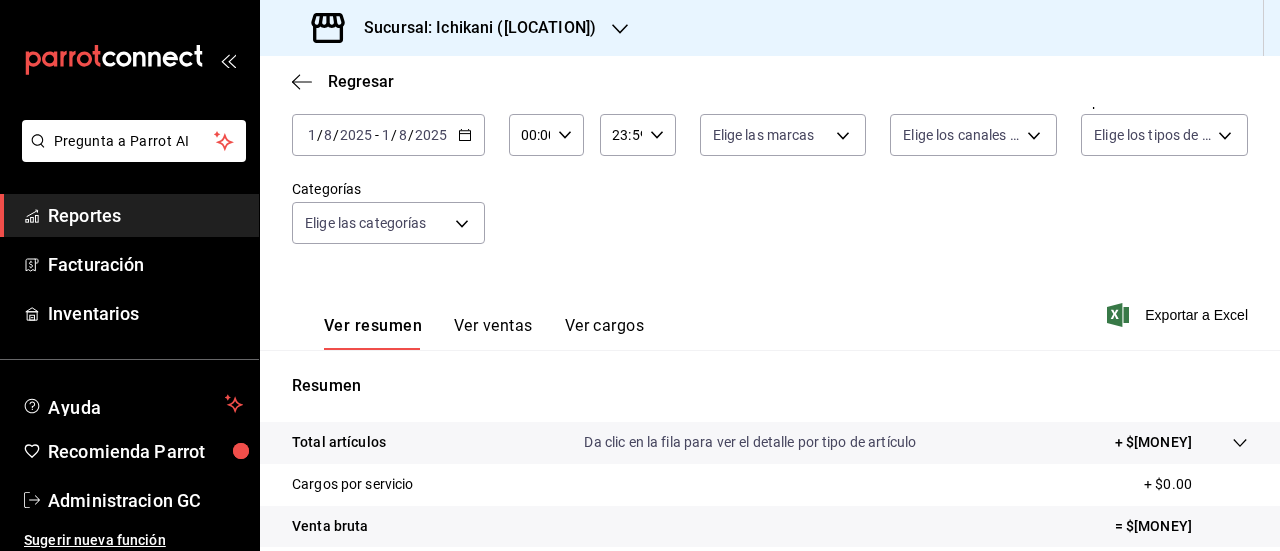 click 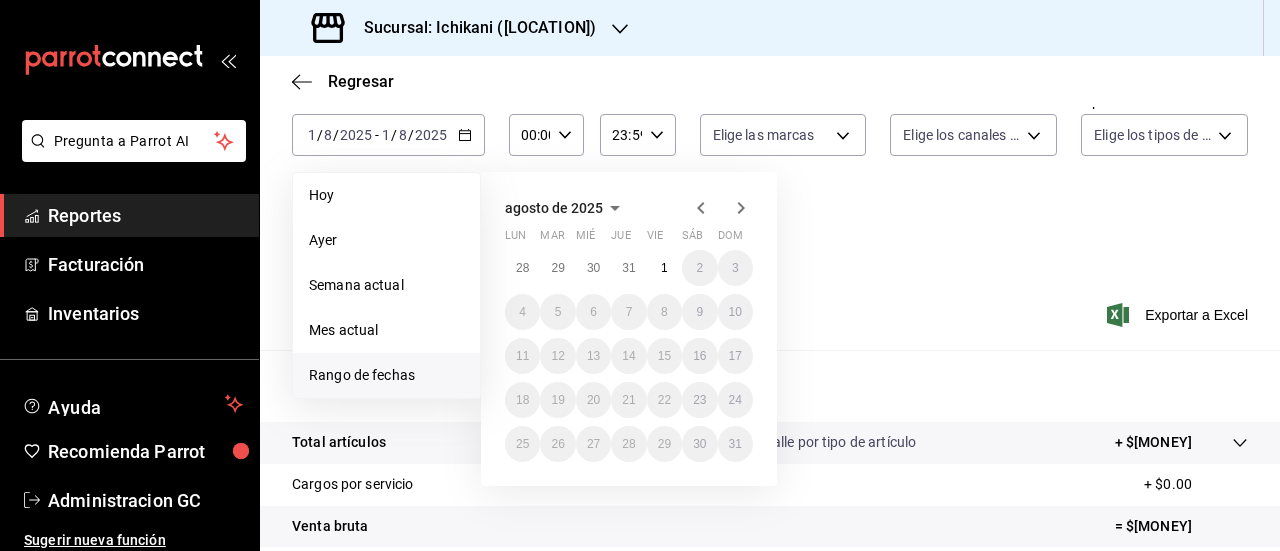 click 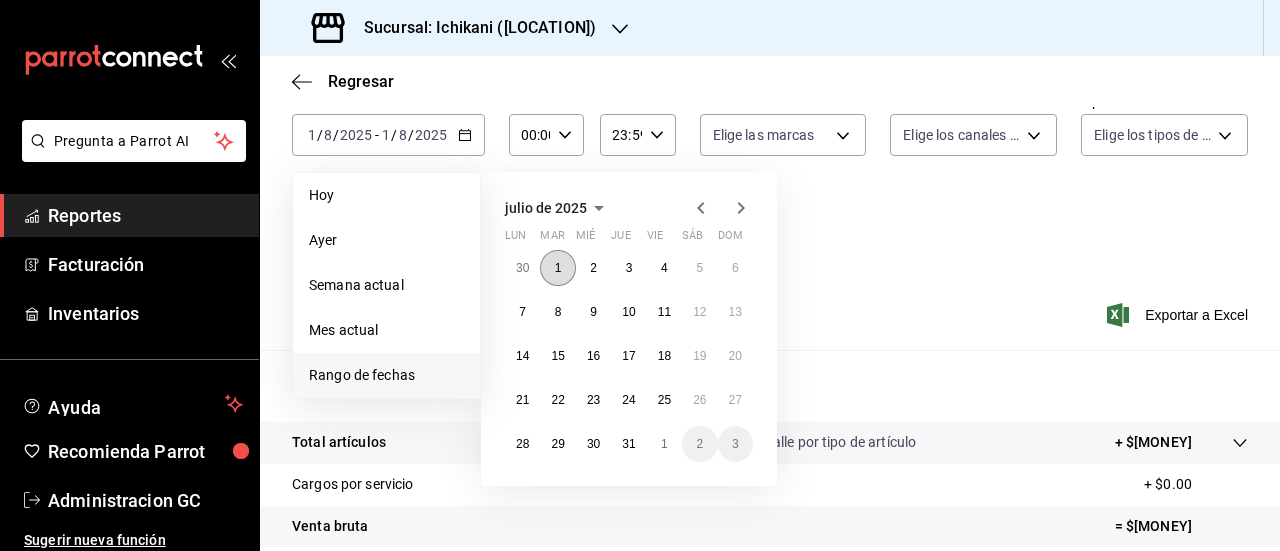 click on "1" at bounding box center (557, 268) 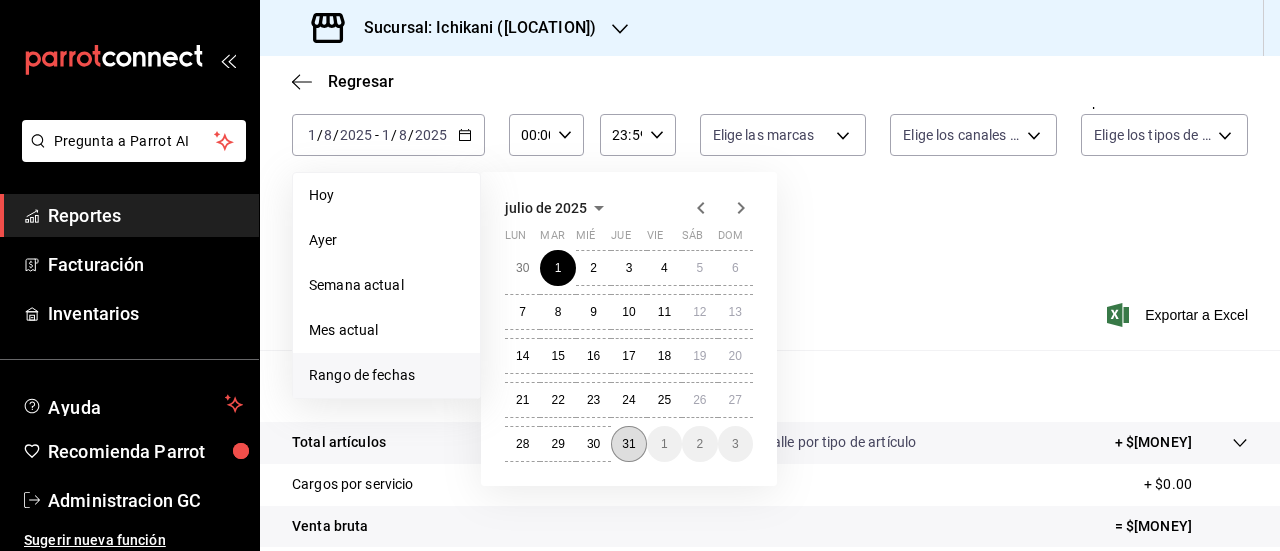 click on "31" at bounding box center [628, 444] 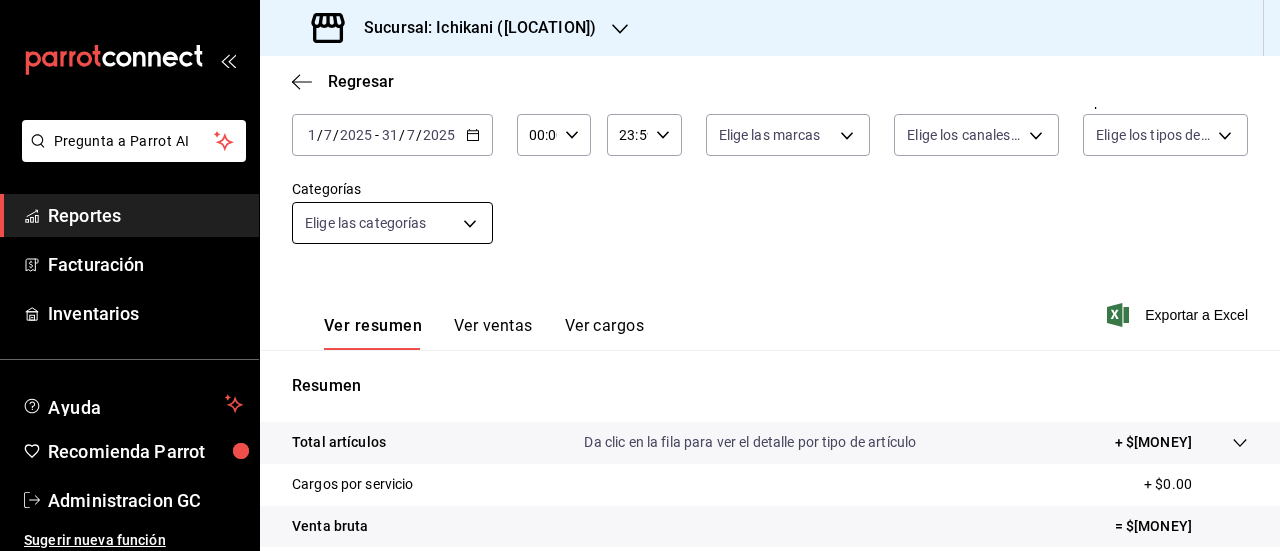 click on "Pregunta a Parrot AI Reportes Facturación Inventarios Ayuda Recomienda Parrot Administracion GC Sugerir nueva función Sucursal: Ichikani ([LOCATION]) Regresar Ventas Los artículos listados no incluyen descuentos de orden y el filtro de fechas está limitado a un máximo de 31 días. Fecha [DATE] [DATE] - [DATE] Hora inicio 00:00 Hora inicio Hora fin 23:59 Hora fin Marca Elige las marcas Canal de venta Elige los canales de venta Tipo de orden Elige los tipos de orden Categorías Elige las categorías Ver resumen Ver ventas Ver cargos Exportar a Excel Resumen Total artículos Da clic en la fila para ver el detalle por tipo de artículo + $[MONEY] Cargos por servicio + $[MONEY] Venta bruta = $[MONEY] Descuentos totales - $[MONEY] Certificados de regalo - $[MONEY] Venta total = $[MONEY] Impuestos - $[MONEY] Venta neta = $[MONEY] GANA 1 MES GRATIS EN TU SUSCRIPCIÓN AQUÍ Ver video tutorial Ir a video Pregunta a Parrot AI Reportes Facturación" at bounding box center (640, 275) 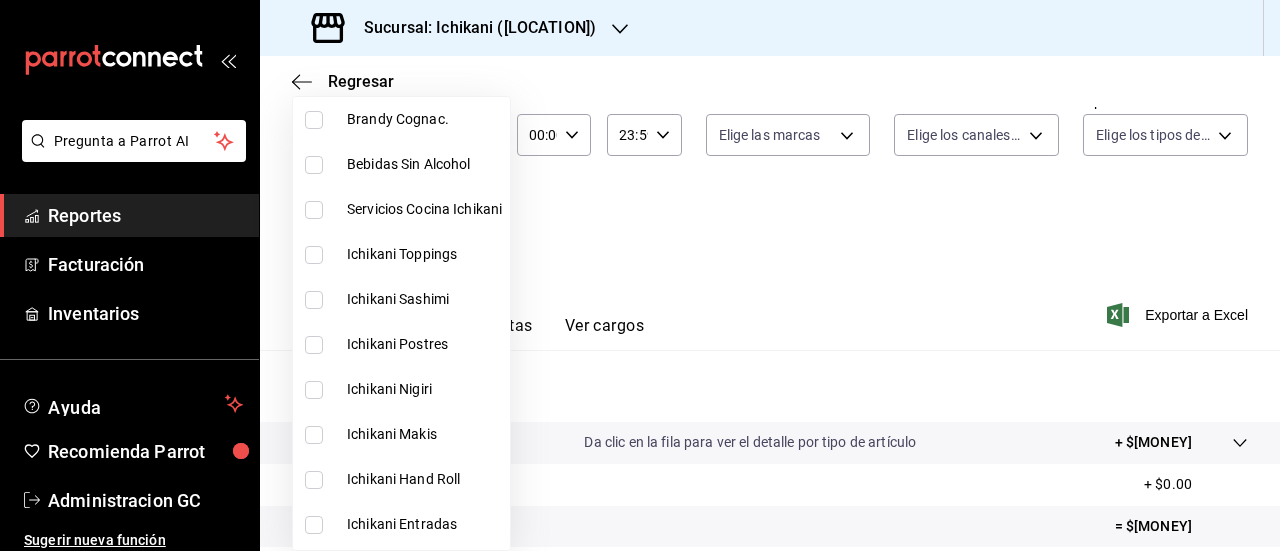 scroll, scrollTop: 1430, scrollLeft: 0, axis: vertical 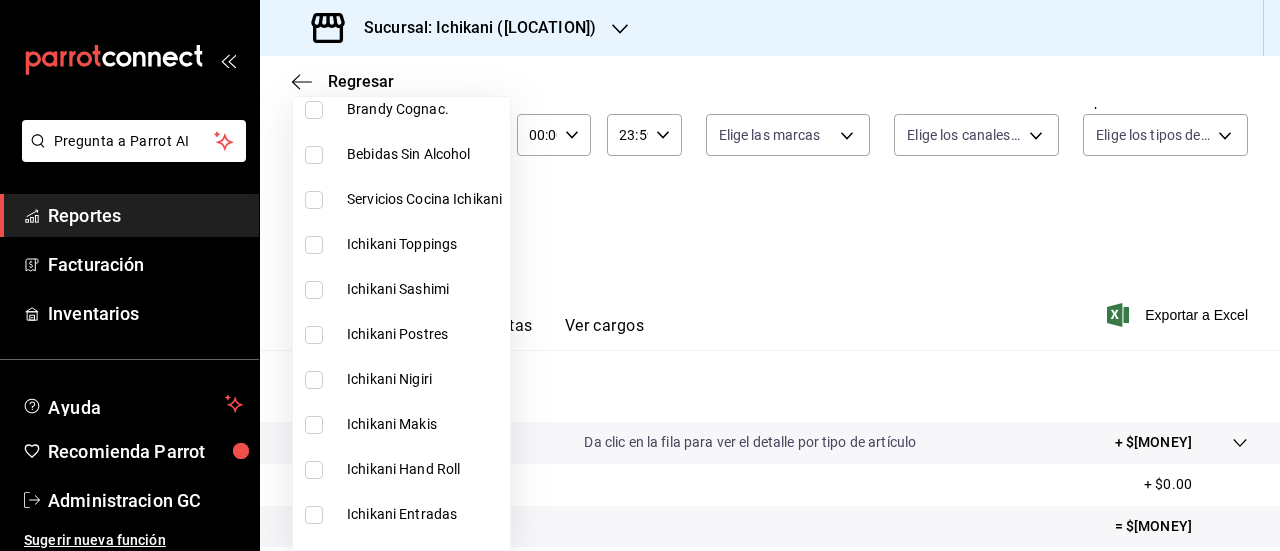 click on "Ichikani Postres" at bounding box center [424, 334] 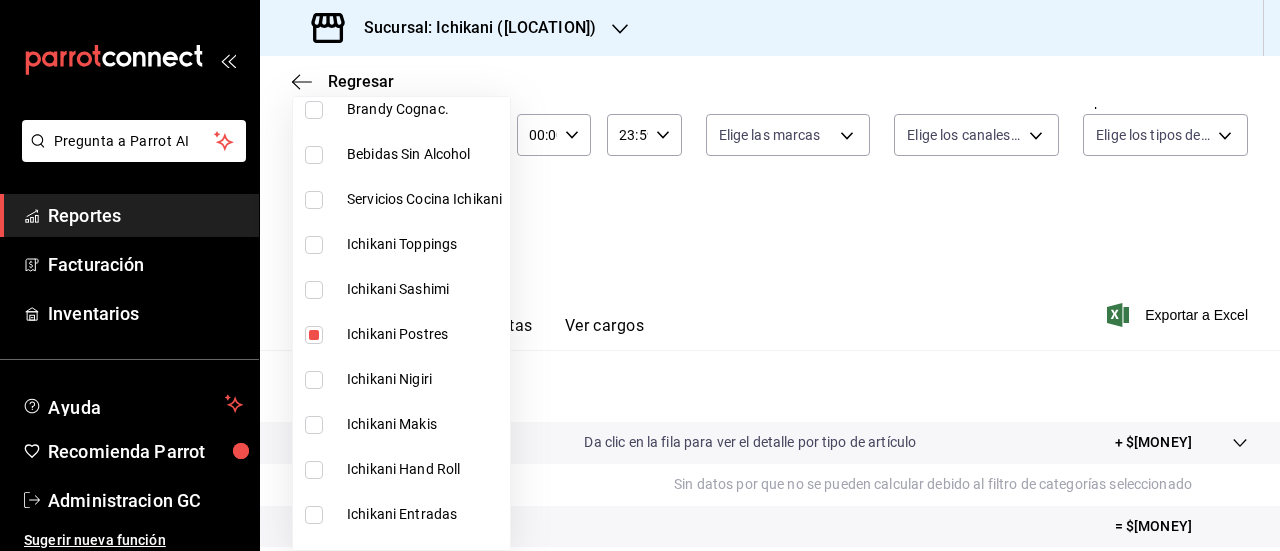 click at bounding box center (640, 275) 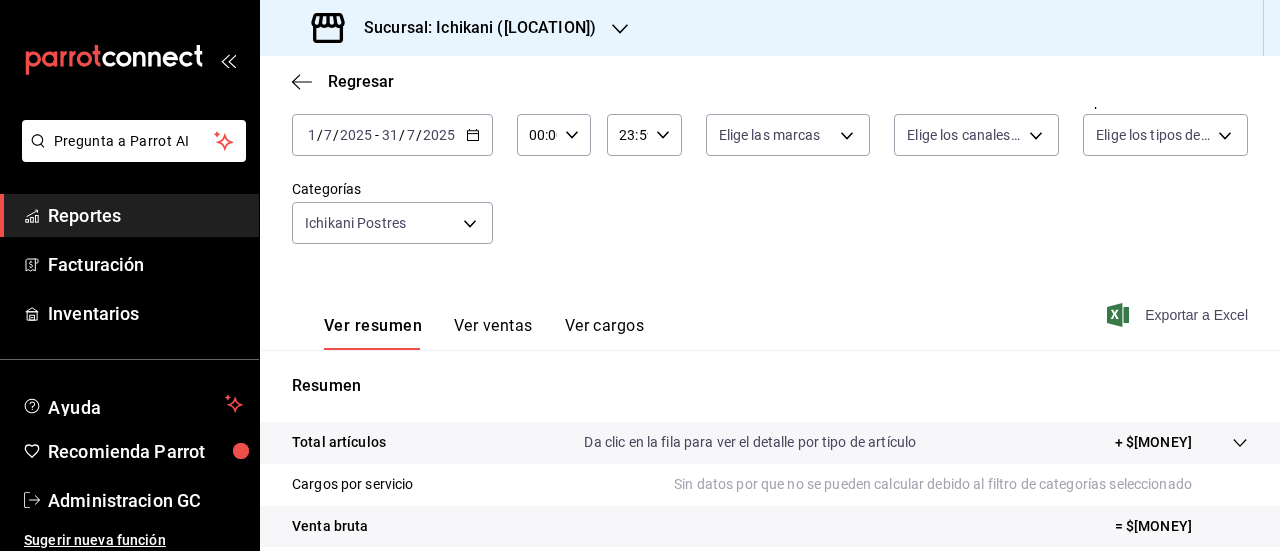 click on "Exportar a Excel" at bounding box center (1179, 315) 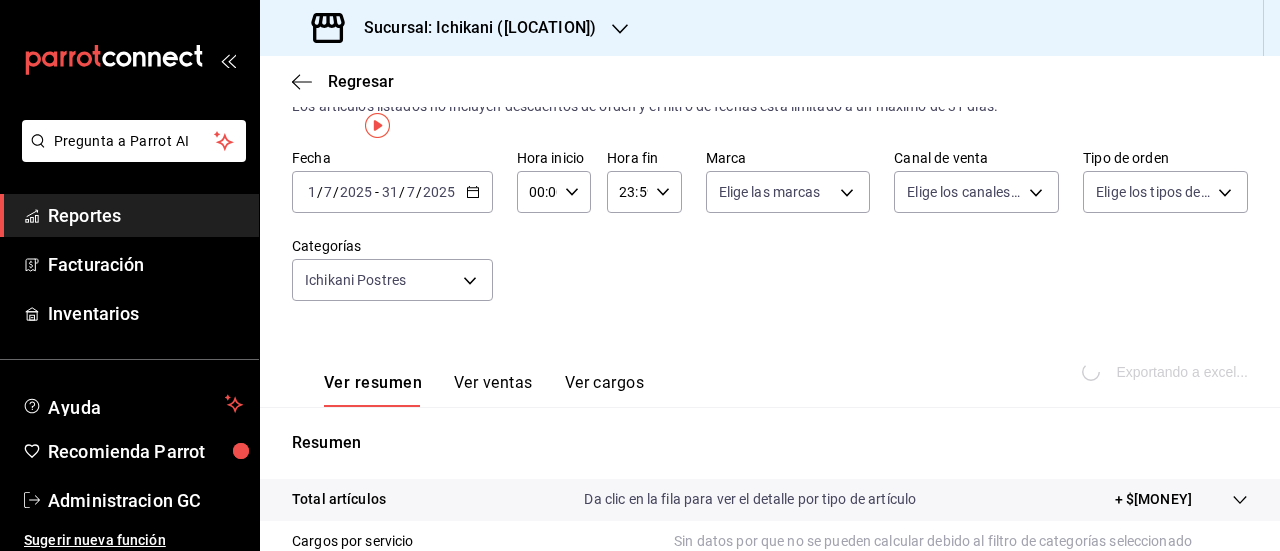scroll, scrollTop: 0, scrollLeft: 0, axis: both 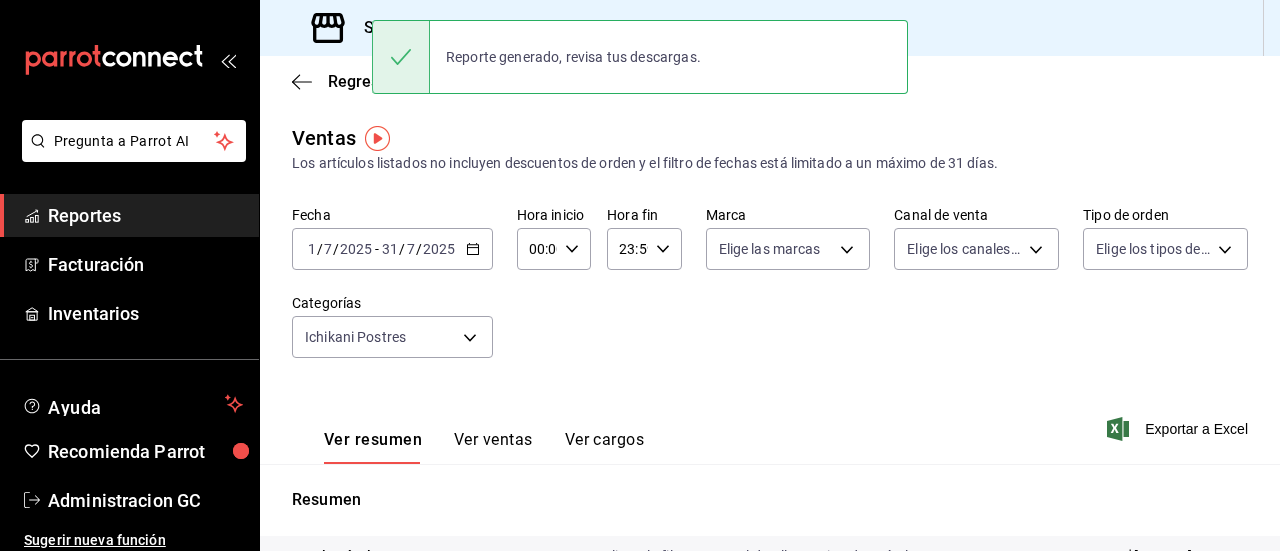 click on "Sucursal: Ichikani ([LOCATION])" at bounding box center [472, 28] 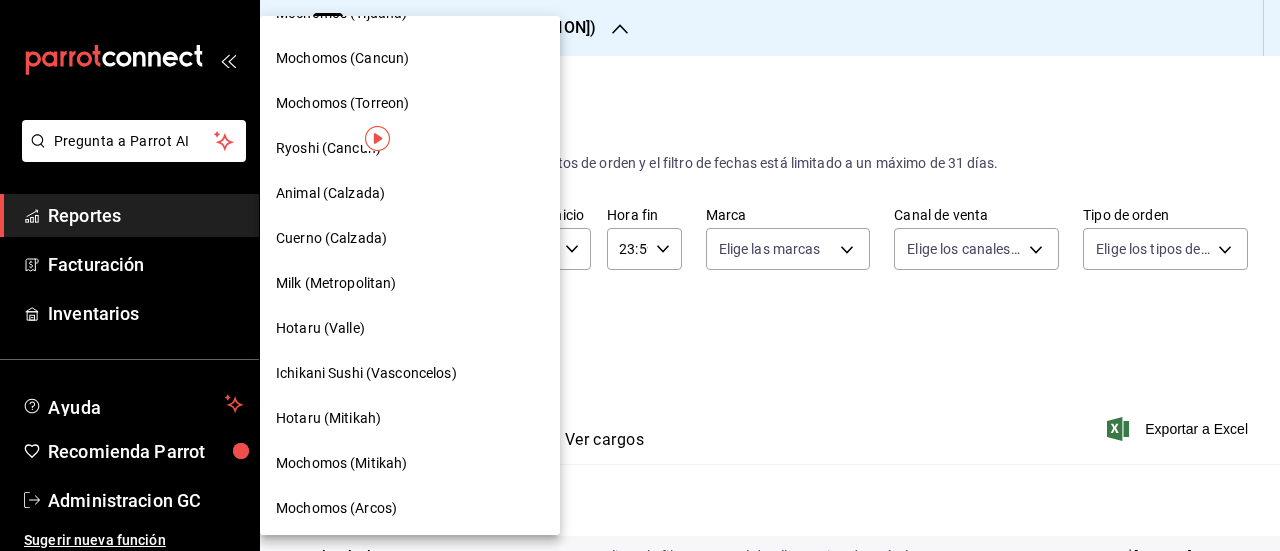 scroll, scrollTop: 992, scrollLeft: 0, axis: vertical 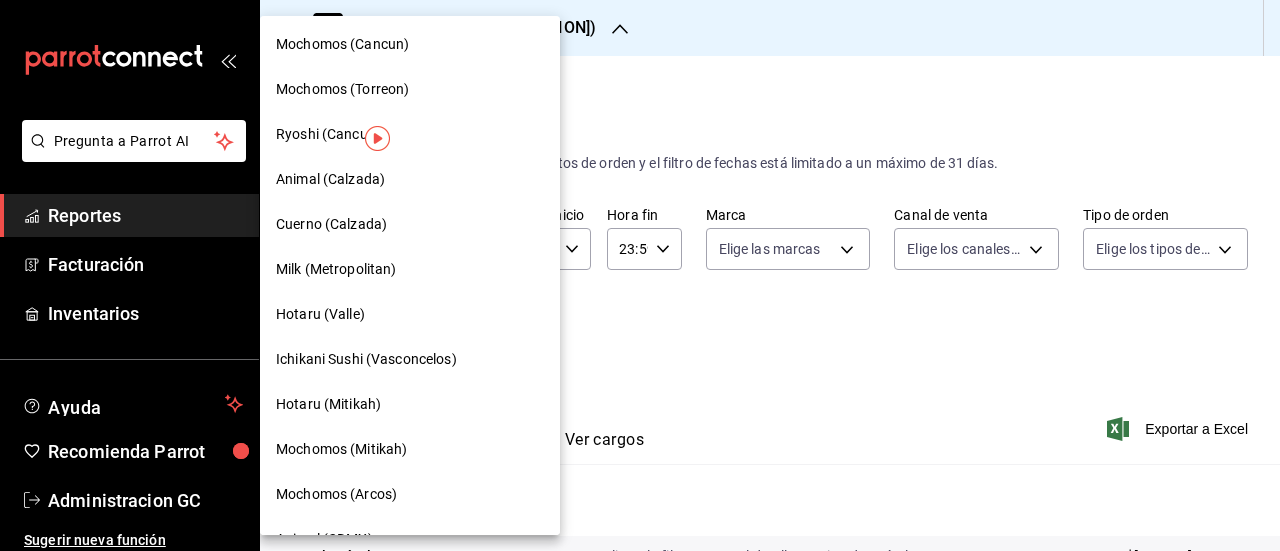click on "Ichikani Sushi (Vasconcelos)" at bounding box center (366, 359) 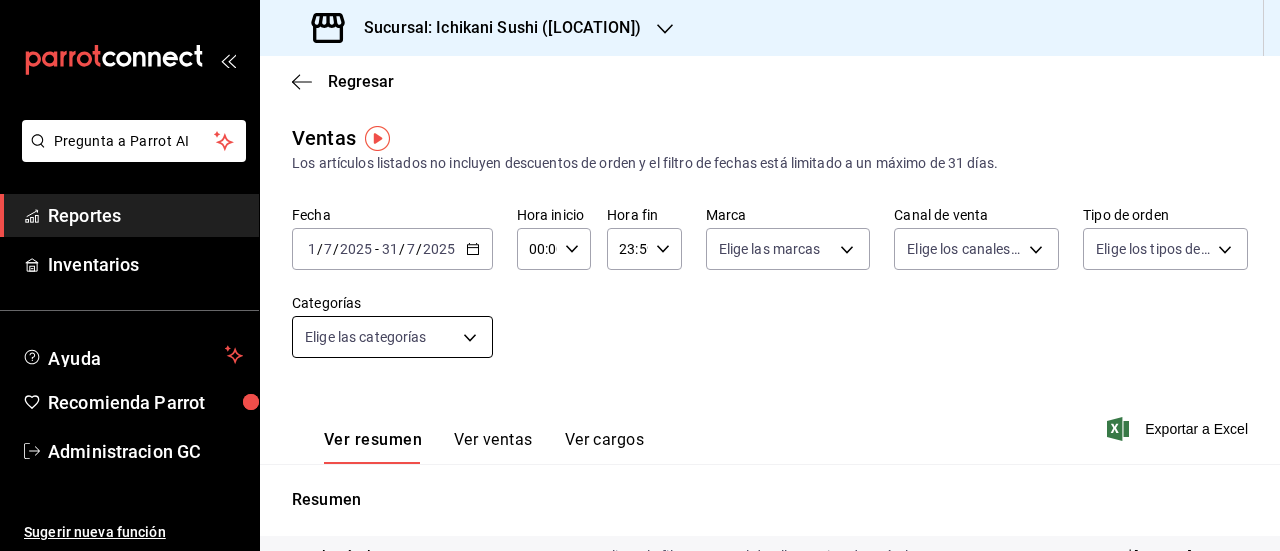 click on "Pregunta a Parrot AI Reportes Inventarios Ayuda Recomienda Parrot Administracion GC Sugerir nueva función Sucursal: Ichikani Sushi ([LOCATION]) Regresar Ventas Los artículos listados no incluyen descuentos de orden y el filtro de fechas está limitado a un máximo de 31 días. Fecha [DATE] [DATE] - [DATE] Hora inicio 00:00 Hora inicio Hora fin 23:59 Hora fin Marca Elige las marcas Canal de venta Elige los canales de venta Tipo de orden Elige los tipos de orden Categorías Elige las categorías Ver resumen Ver ventas Ver cargos Exportar a Excel Resumen Total artículos Da clic en la fila para ver el detalle por tipo de artículo + $[MONEY] Cargos por servicio + $[MONEY] Venta bruta = $[MONEY] Descuentos totales - $[MONEY] Certificados de regalo - $[MONEY] Venta total = $[MONEY] Impuestos - $[MONEY] Venta neta = $[MONEY] GANA 1 MES GRATIS EN TU SUSCRIPCIÓN AQUÍ Ver video tutorial Ir a video Pregunta a Parrot AI Reportes Inventarios Ayuda" at bounding box center (640, 275) 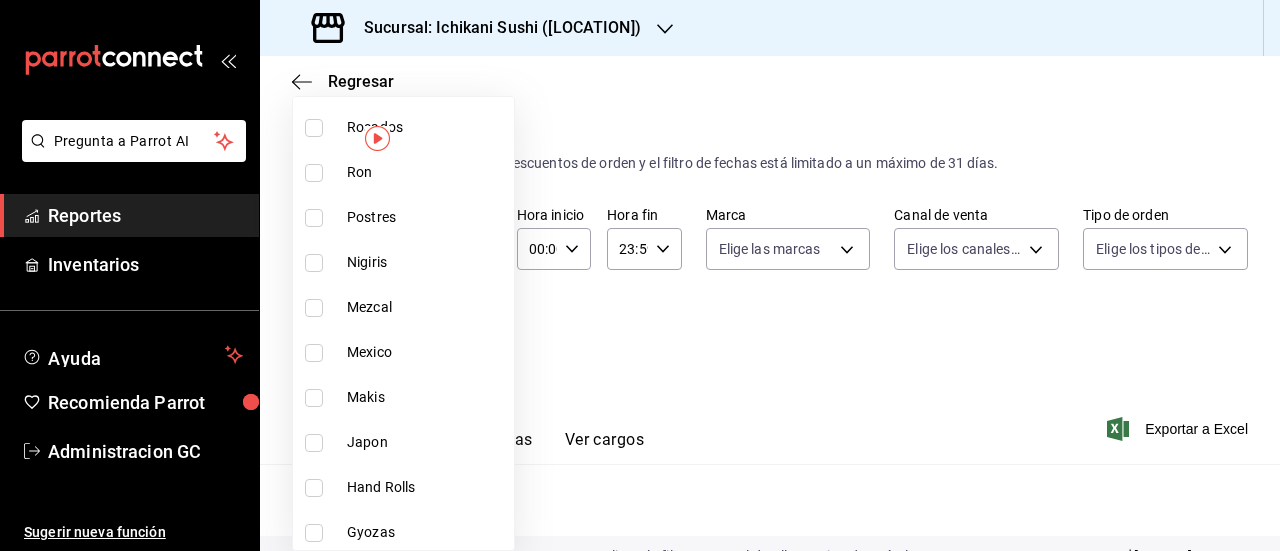 scroll, scrollTop: 598, scrollLeft: 0, axis: vertical 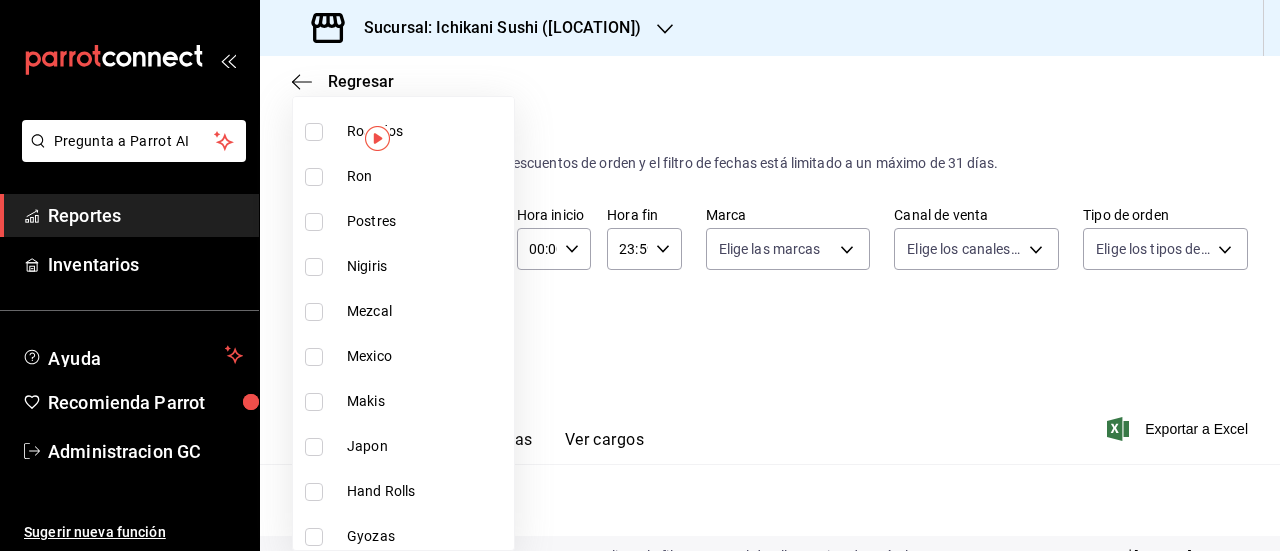 click at bounding box center [314, 222] 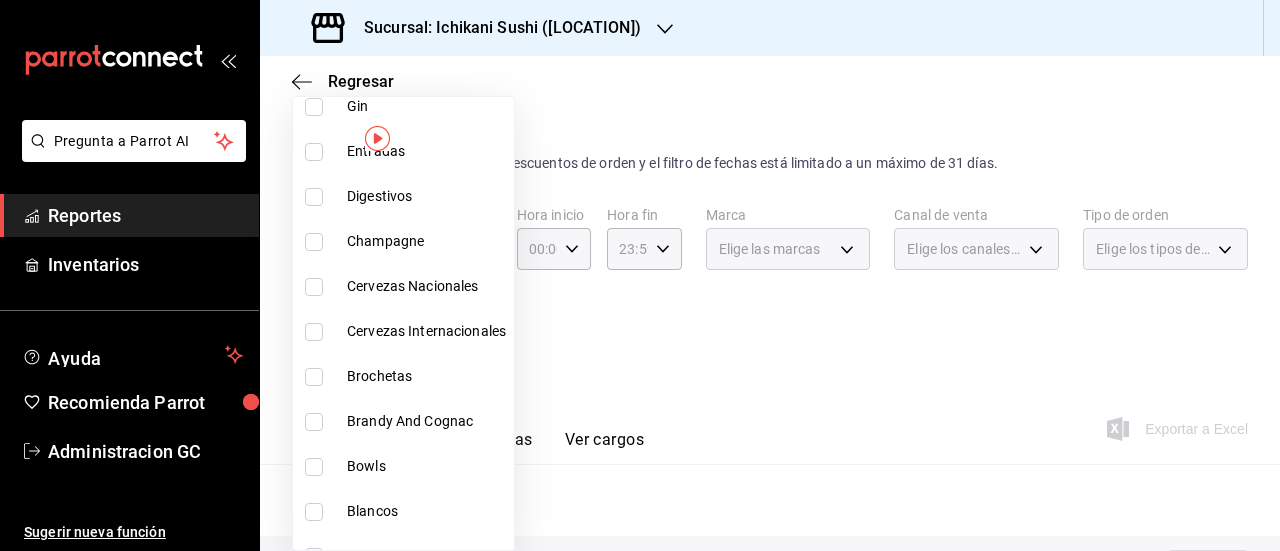 scroll, scrollTop: 1100, scrollLeft: 0, axis: vertical 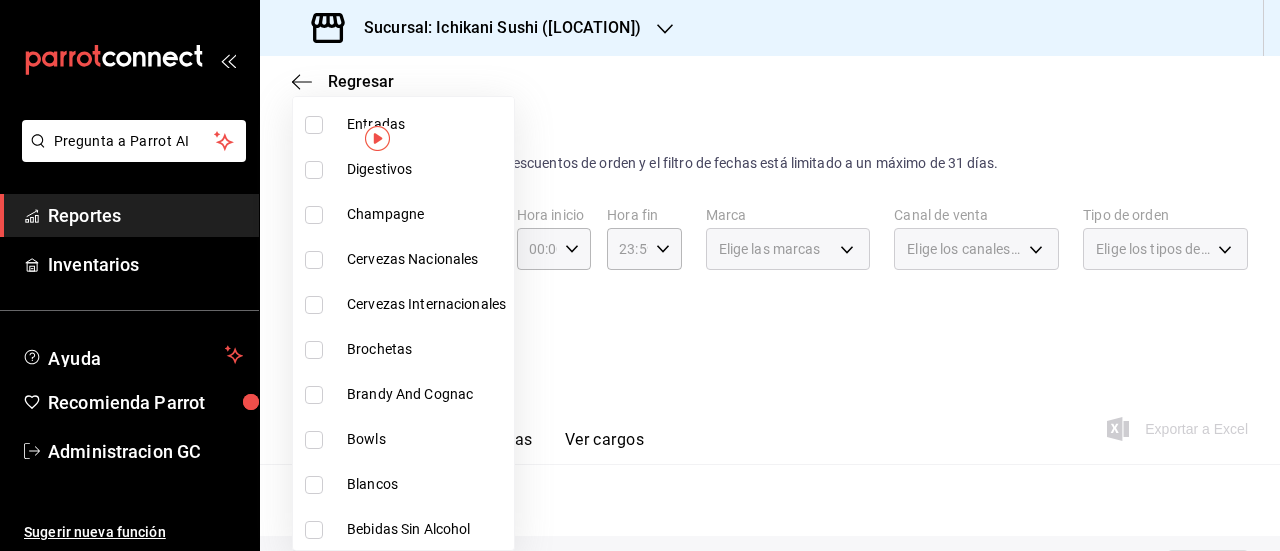 click at bounding box center [640, 275] 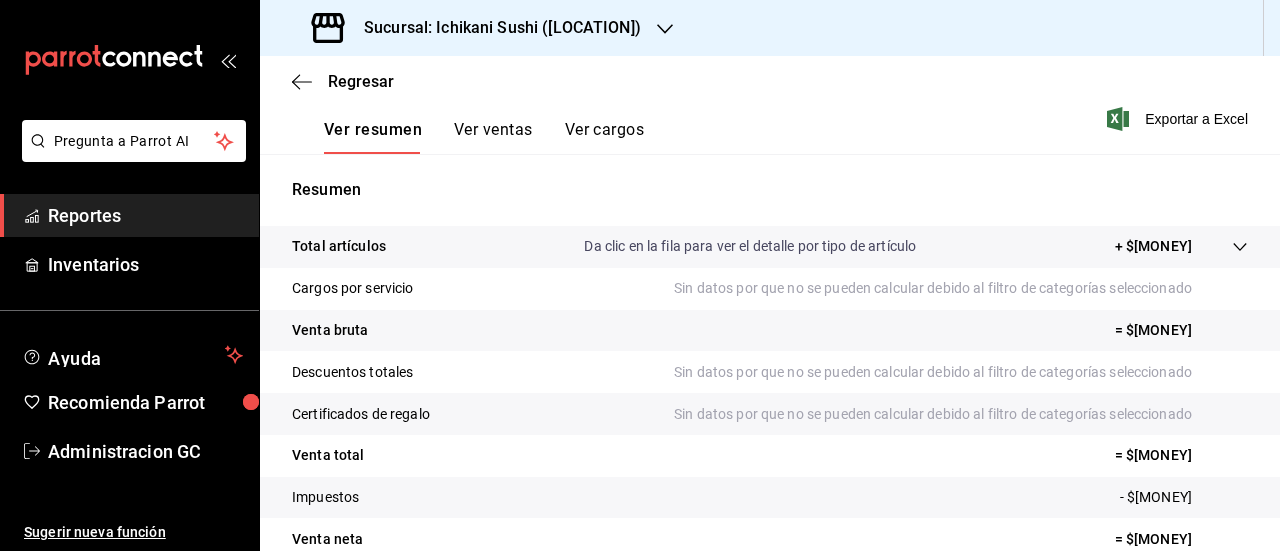 scroll, scrollTop: 316, scrollLeft: 0, axis: vertical 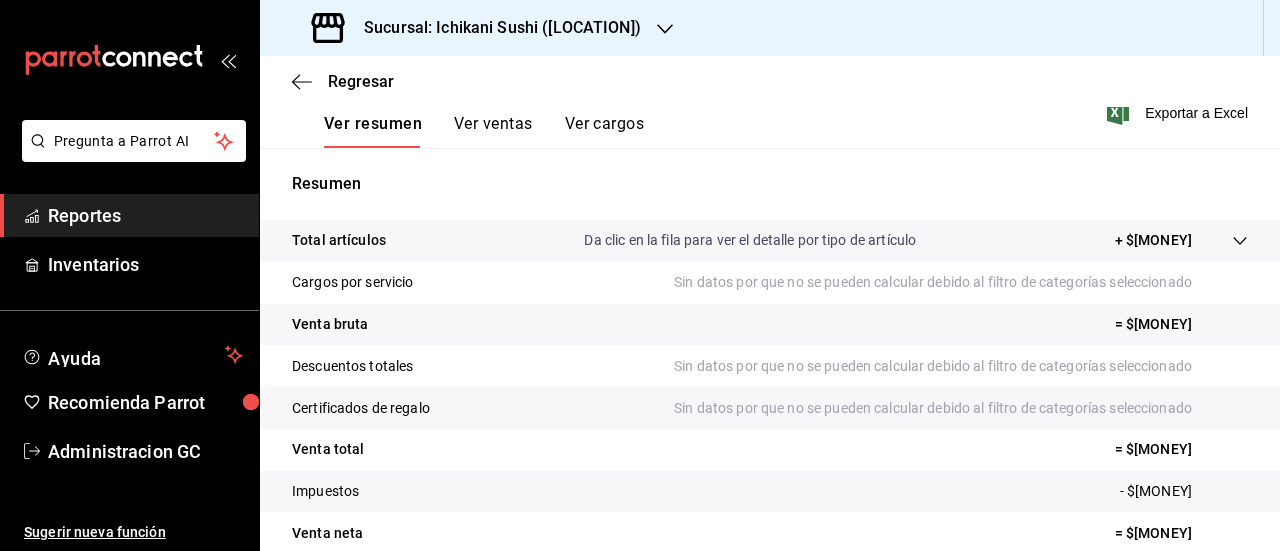 click on "Ver ventas" at bounding box center [493, 131] 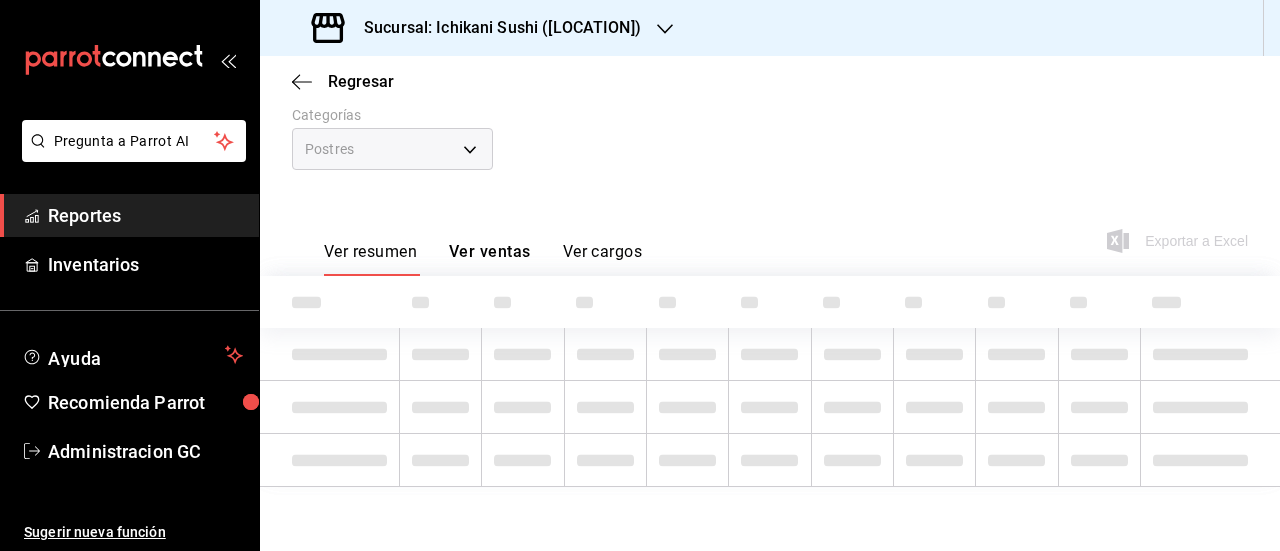 scroll, scrollTop: 187, scrollLeft: 0, axis: vertical 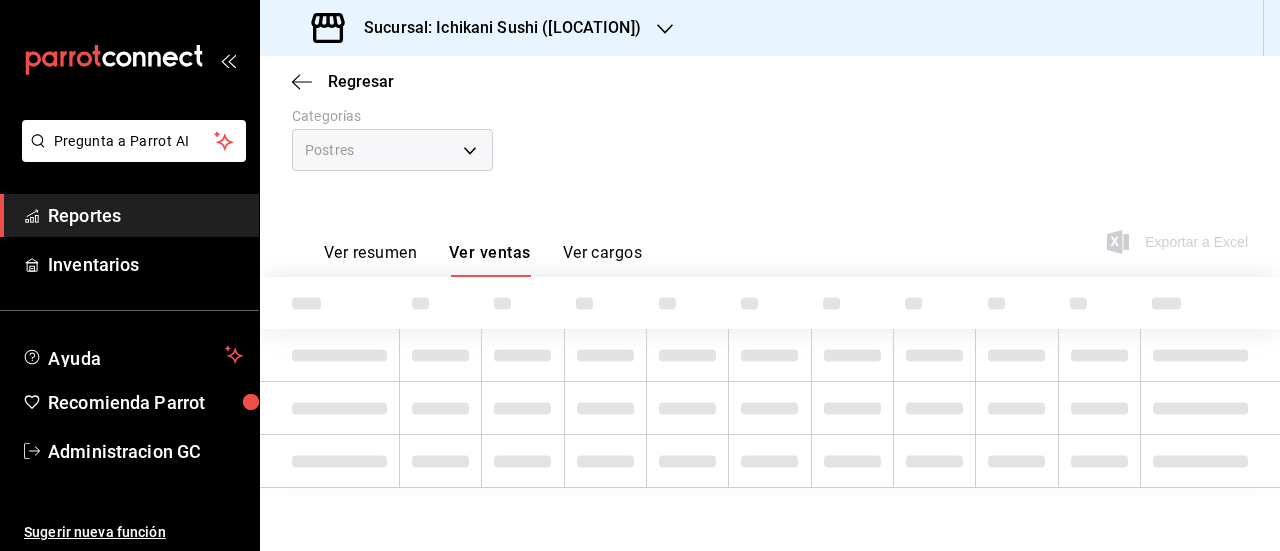 type 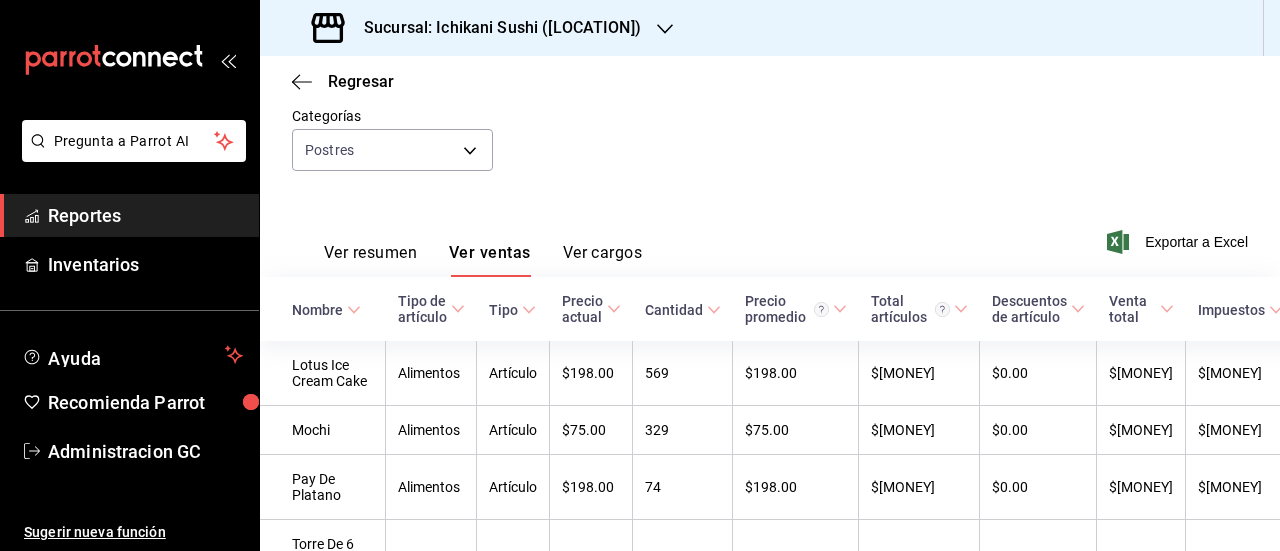scroll, scrollTop: 316, scrollLeft: 0, axis: vertical 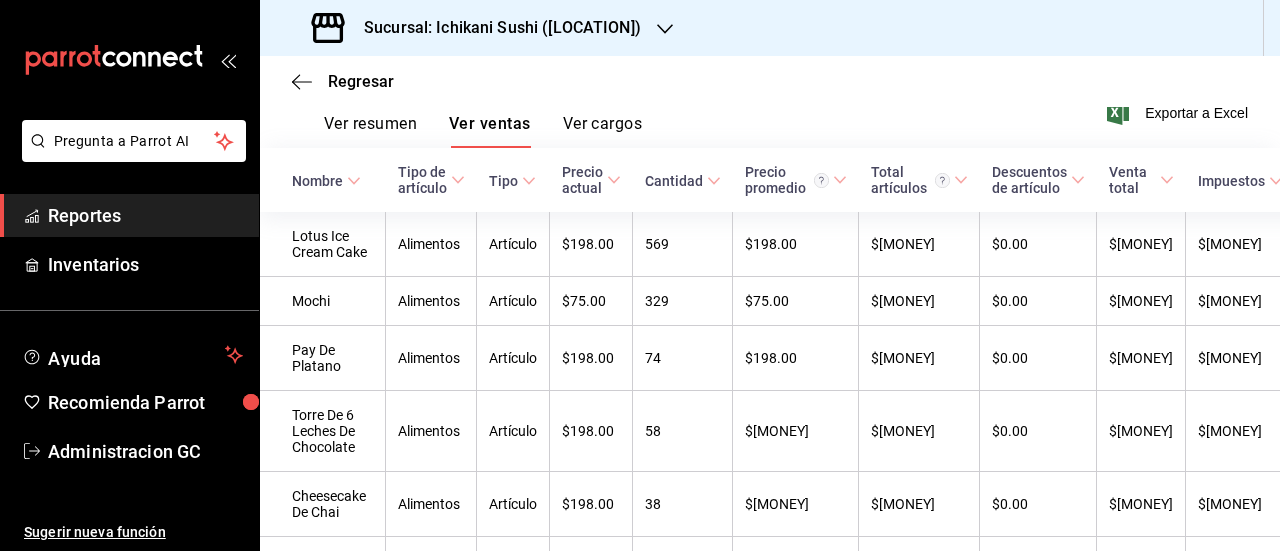 click on "Sucursal: Ichikani Sushi ([LOCATION])" at bounding box center [494, 28] 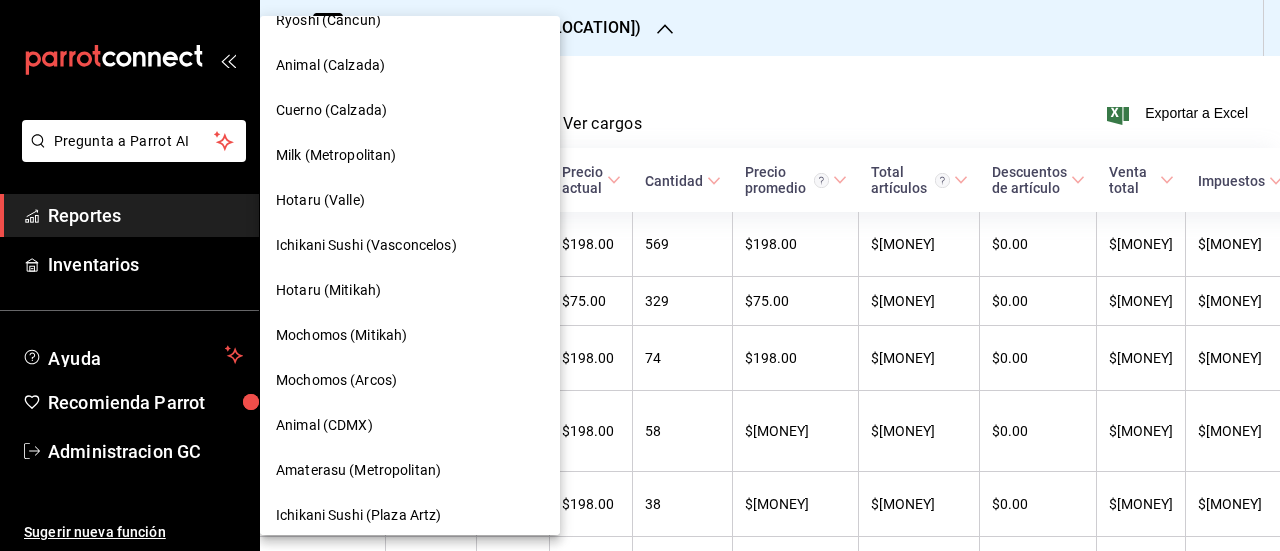 scroll, scrollTop: 1162, scrollLeft: 0, axis: vertical 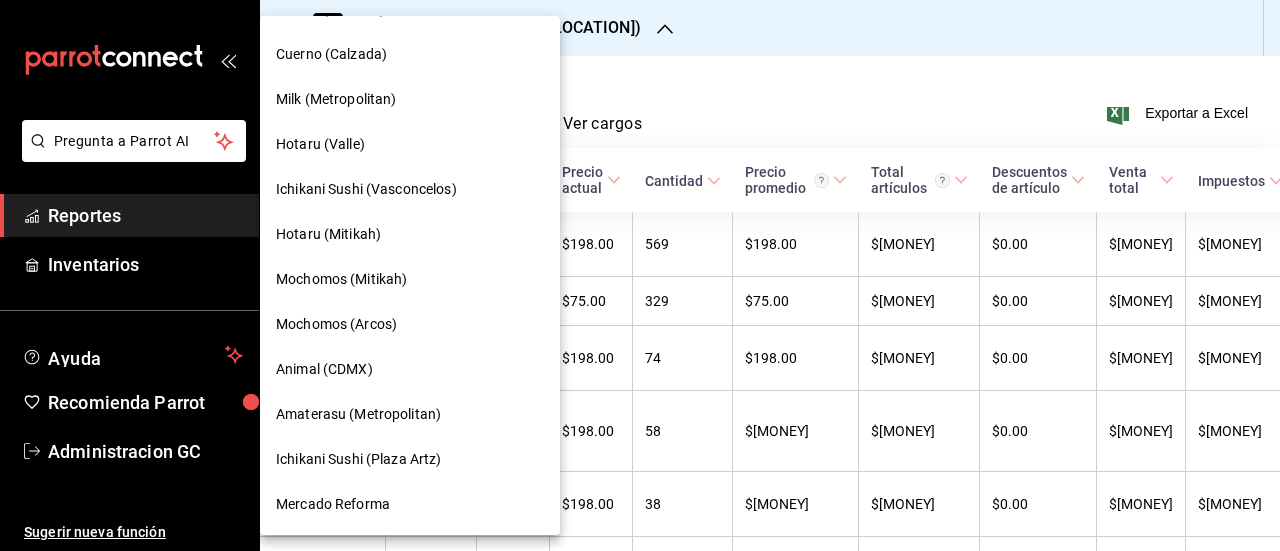 click on "Ichikani Sushi (Plaza Artz)" at bounding box center [359, 459] 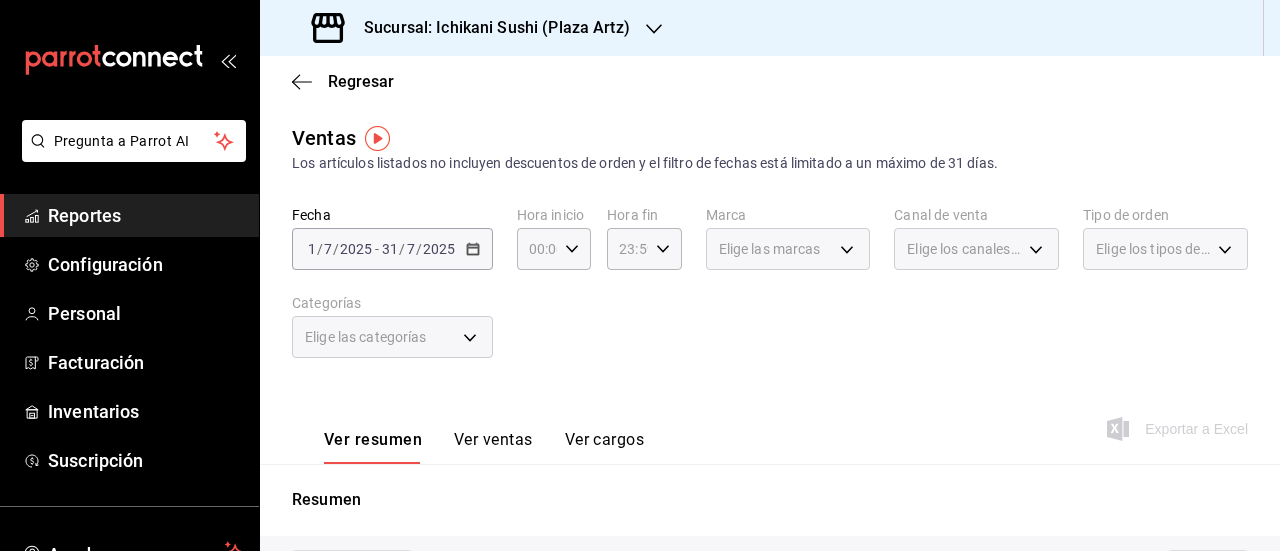 click on "Elige las categorías" at bounding box center (392, 337) 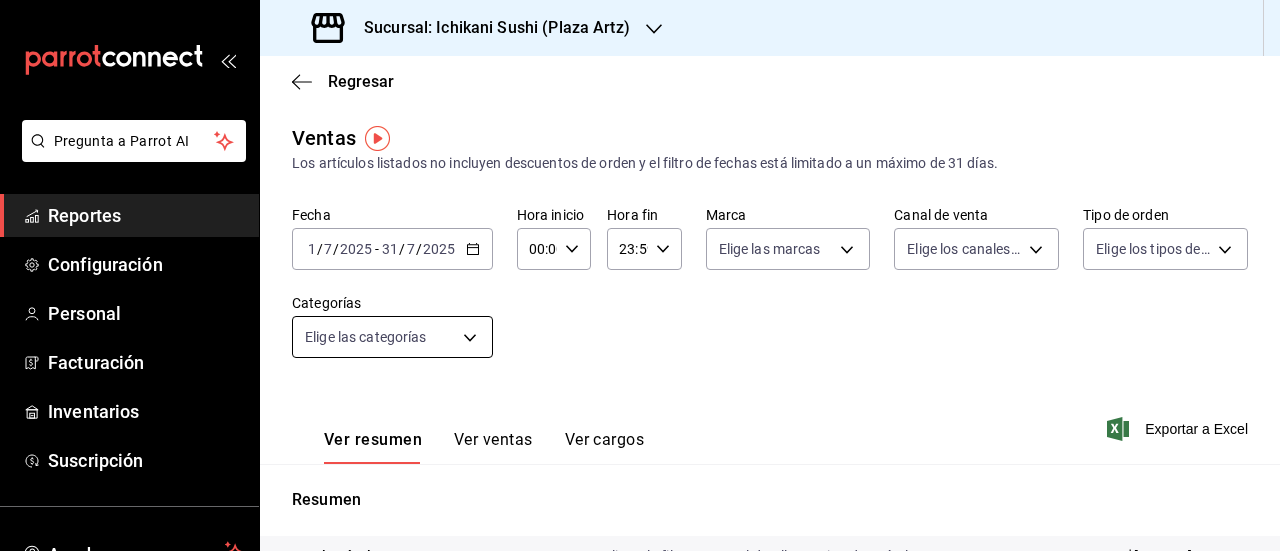 click on "Pregunta a Parrot AI Reportes Configuración Personal Facturación Inventarios Suscripción Ayuda Recomienda Parrot Administracion GC Sugerir nueva función Sucursal: Ichikani Sushi ([LOCATION]) Regresar Ventas Los artículos listados no incluyen descuentos de orden y el filtro de fechas está limitado a un máximo de 31 días. Fecha [DATE] [DATE] - [DATE] Hora inicio 00:00 Hora inicio Hora fin 23:59 Hora fin Marca Elige las marcas Canal de venta Elige los canales de venta Tipo de orden Elige los tipos de orden Categorías Elige las categorías Ver resumen Ver ventas Ver cargos Exportar a Excel Resumen Total artículos Da clic en la fila para ver el detalle por tipo de artículo + $[MONEY] Cargos por servicio + $[MONEY] Venta bruta = $[MONEY] Descuentos totales - $[MONEY] Certificados de regalo - $[MONEY] Venta total = $[MONEY] Impuestos - $[MONEY] Venta neta = $[MONEY] GANA 1 MES GRATIS EN TU SUSCRIPCIÓN AQUÍ Ver video tutorial Ir a video" at bounding box center (640, 275) 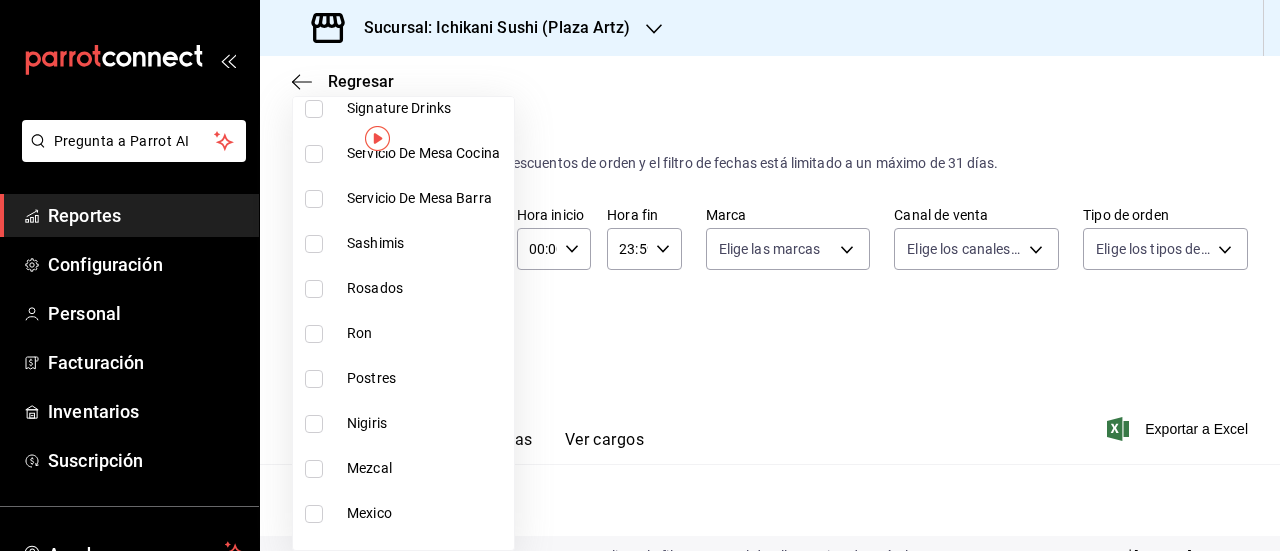 scroll, scrollTop: 461, scrollLeft: 0, axis: vertical 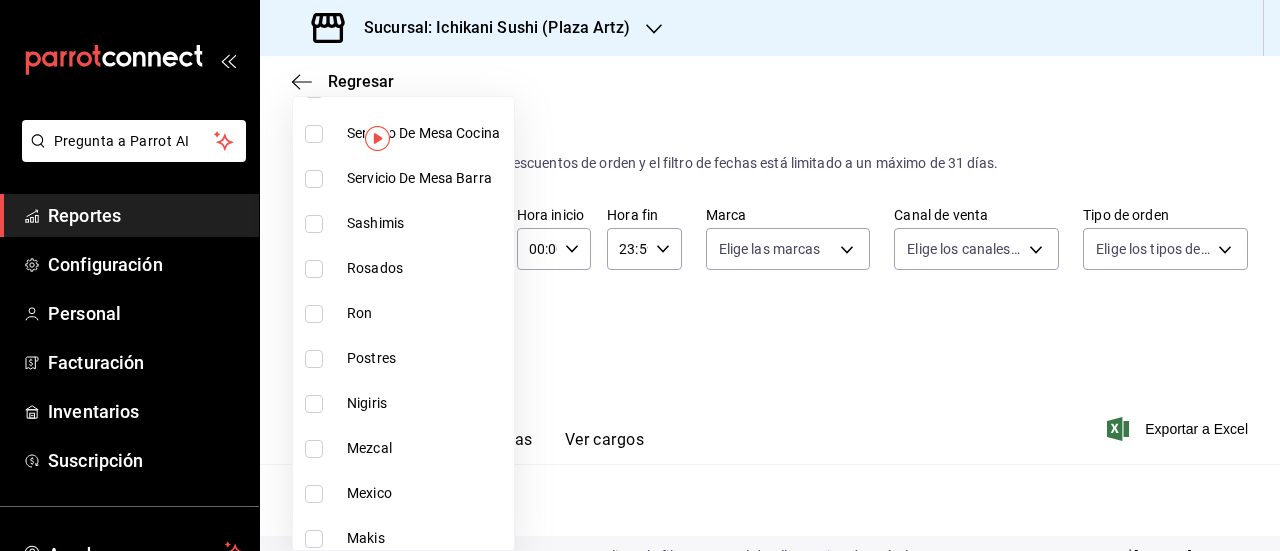 click on "Postres" at bounding box center (426, 358) 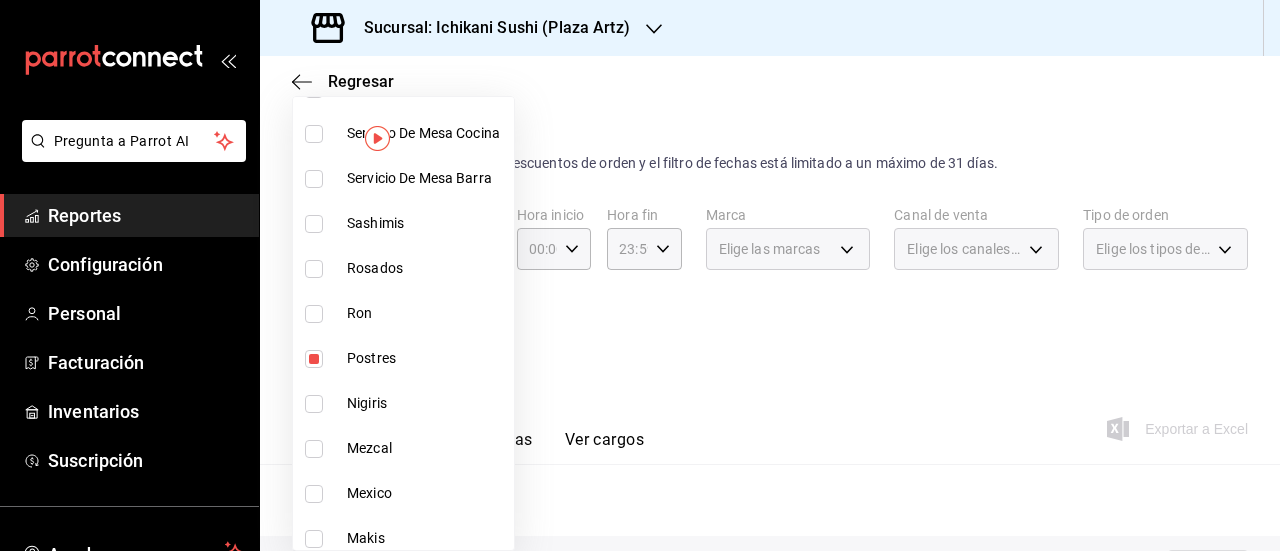 click at bounding box center [640, 275] 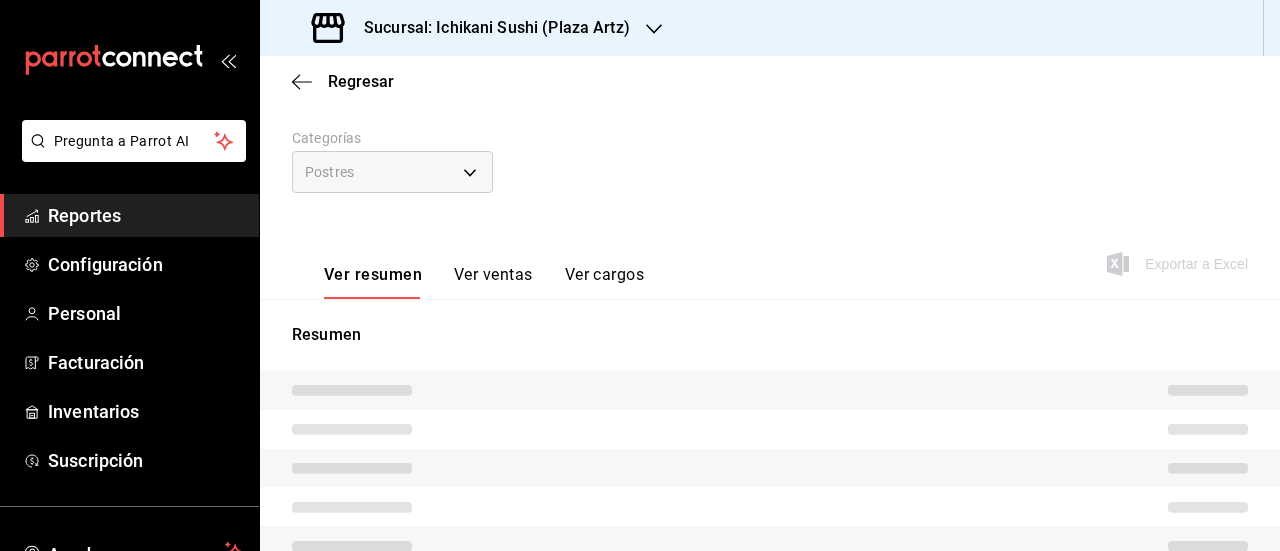 scroll, scrollTop: 359, scrollLeft: 0, axis: vertical 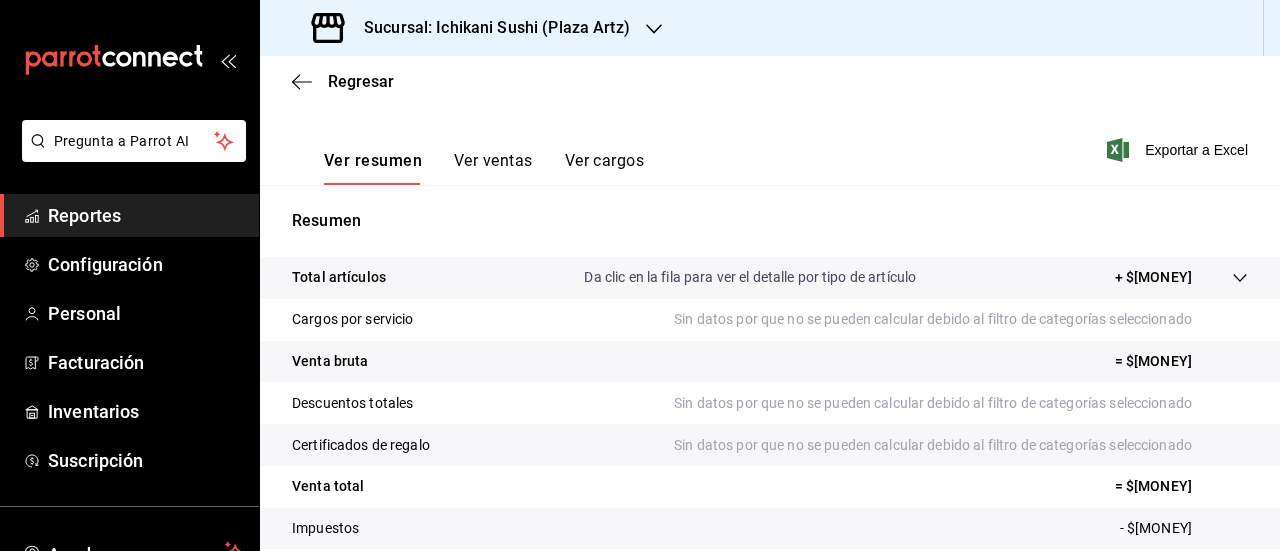 click on "Ver ventas" at bounding box center [493, 168] 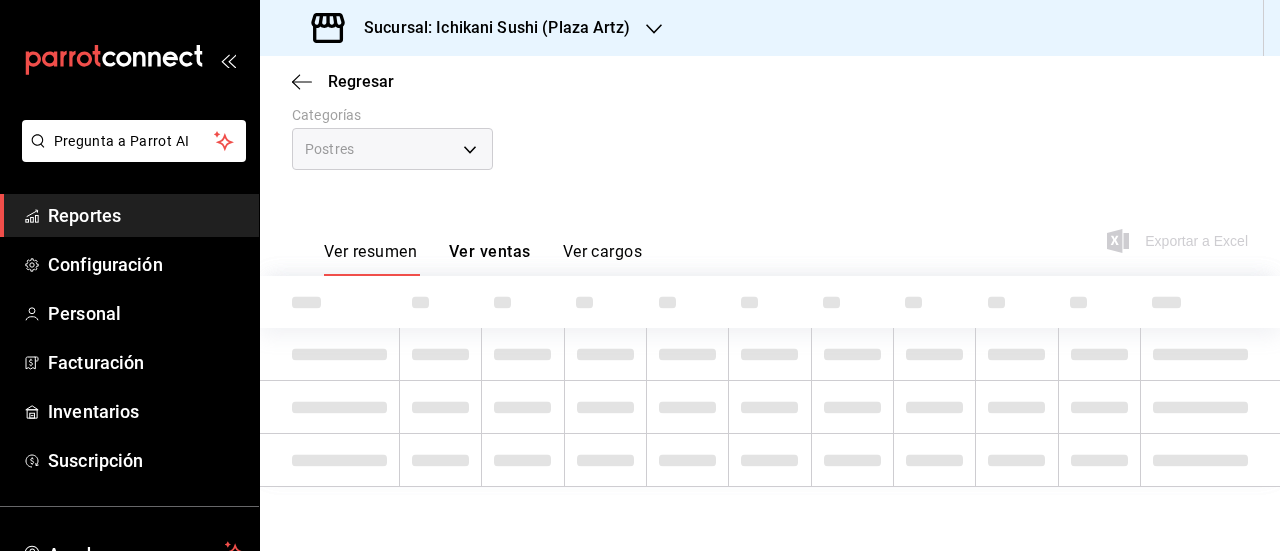 scroll, scrollTop: 187, scrollLeft: 0, axis: vertical 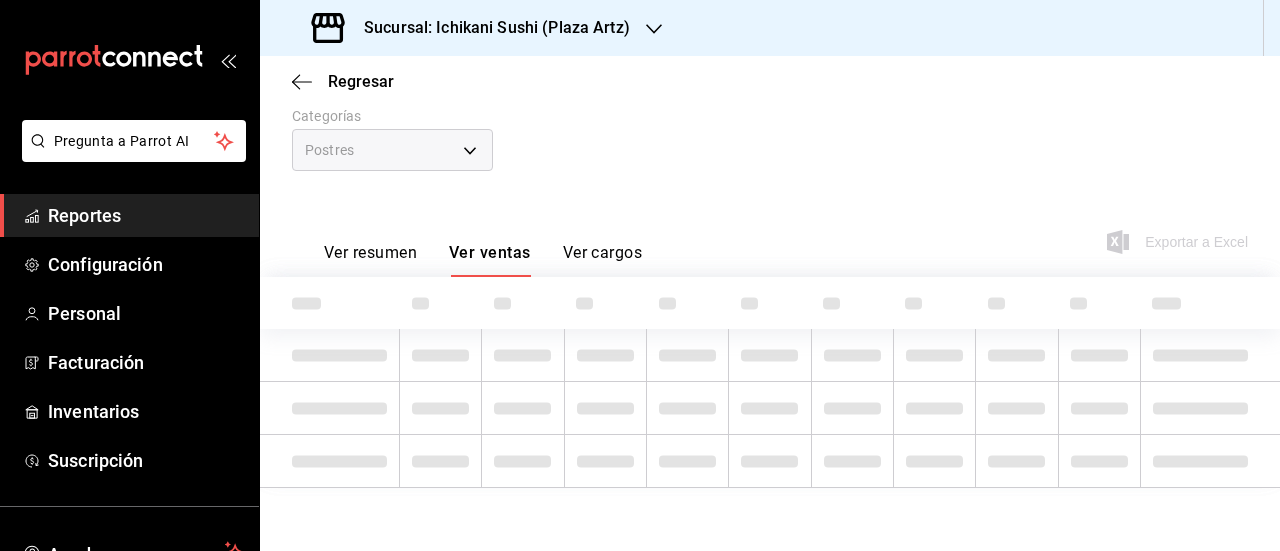 type 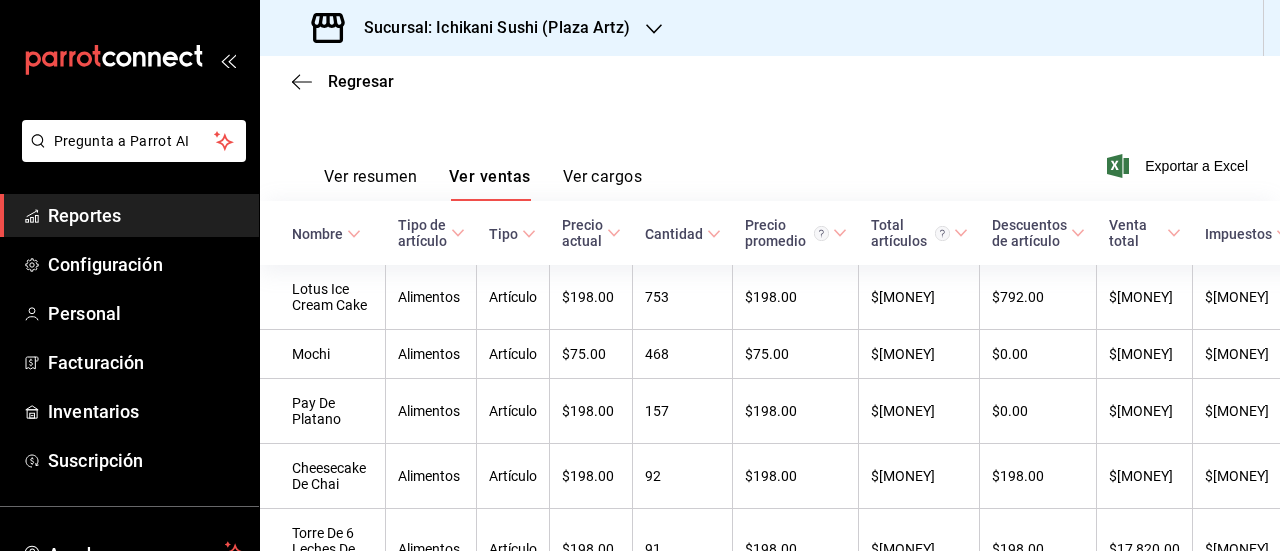 scroll, scrollTop: 262, scrollLeft: 0, axis: vertical 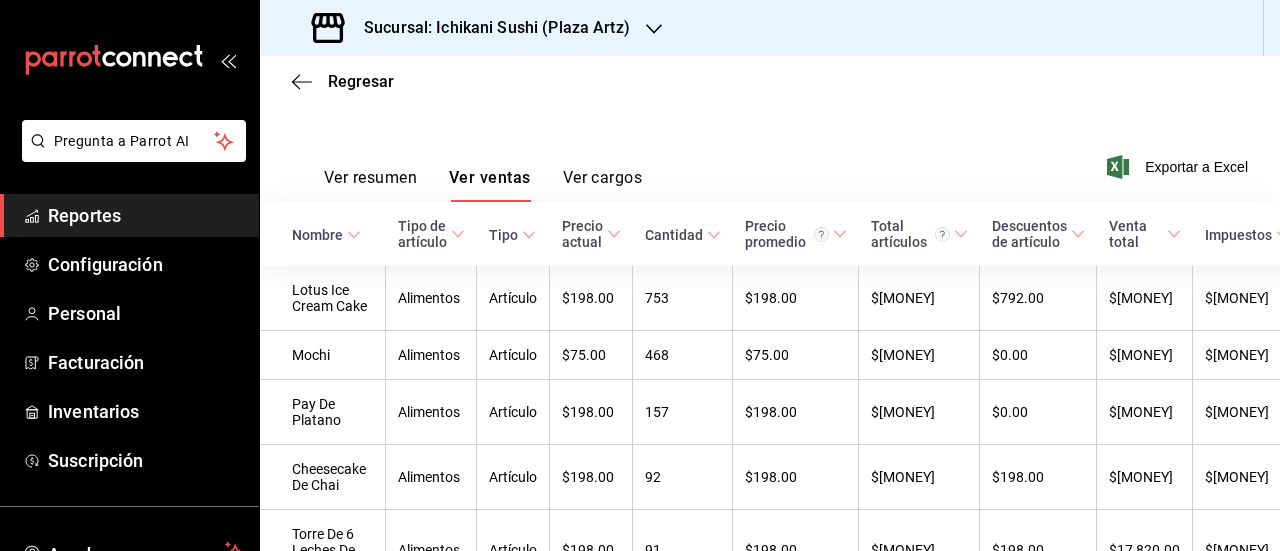 click 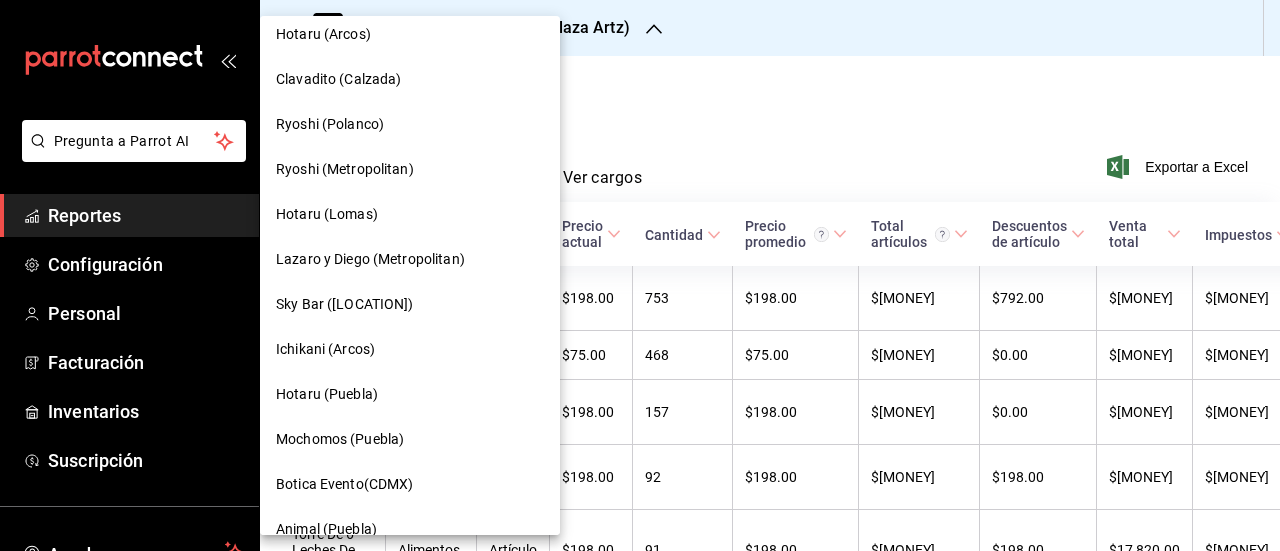 scroll, scrollTop: 0, scrollLeft: 0, axis: both 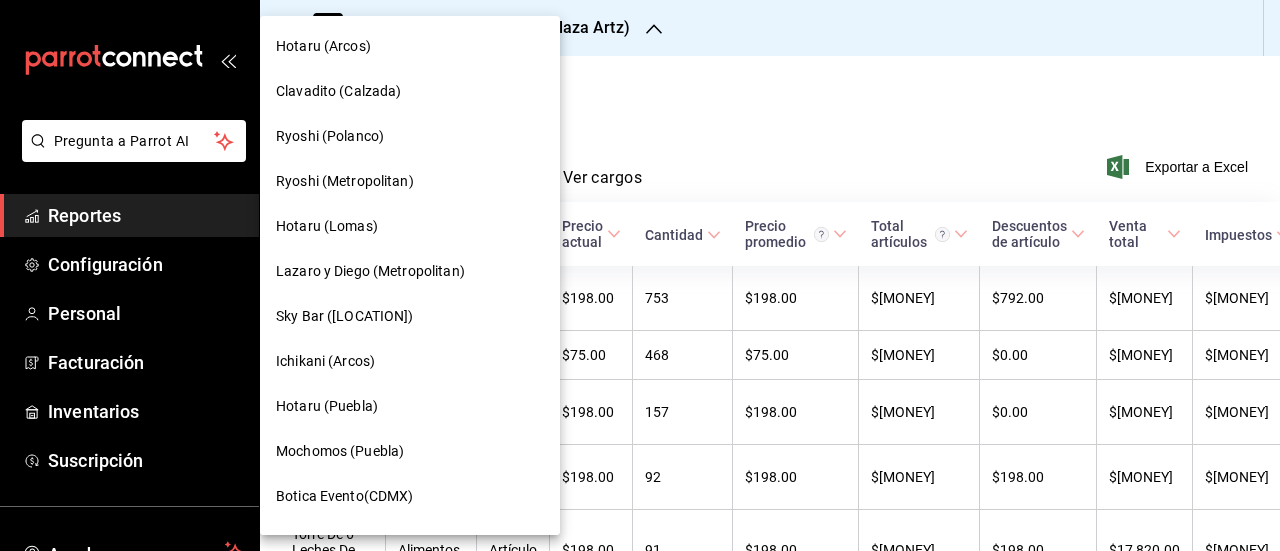 click at bounding box center (640, 275) 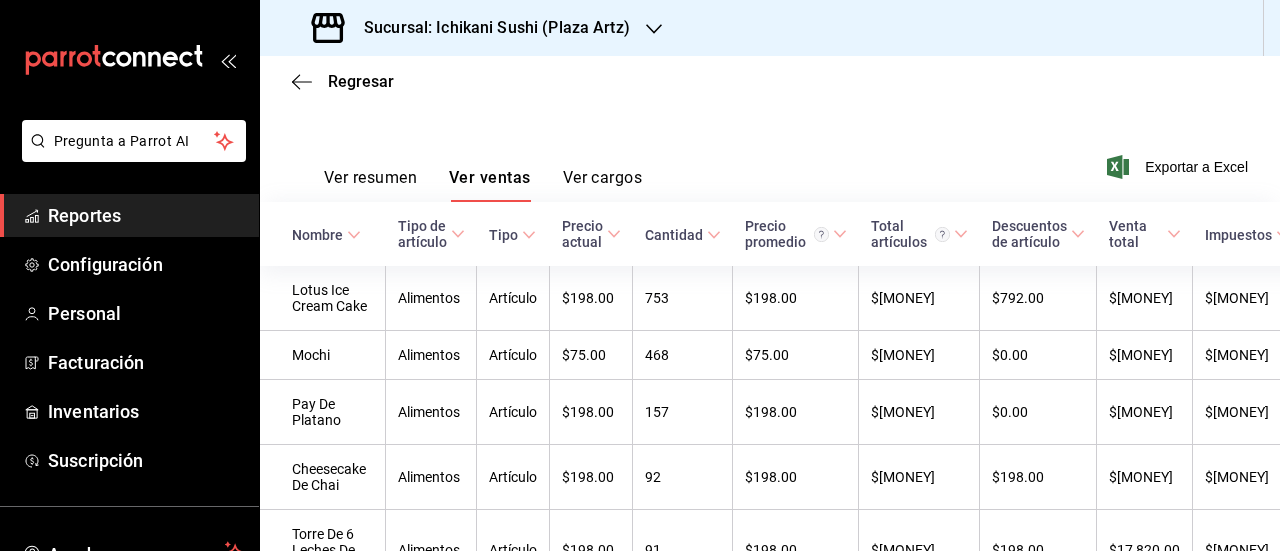 click 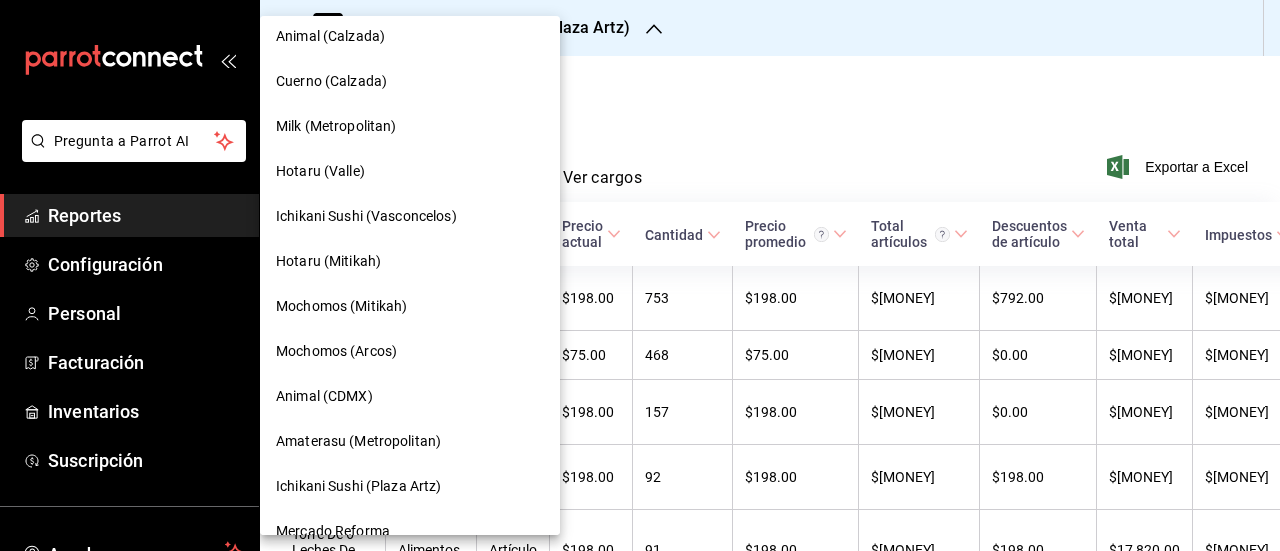 scroll, scrollTop: 1162, scrollLeft: 0, axis: vertical 